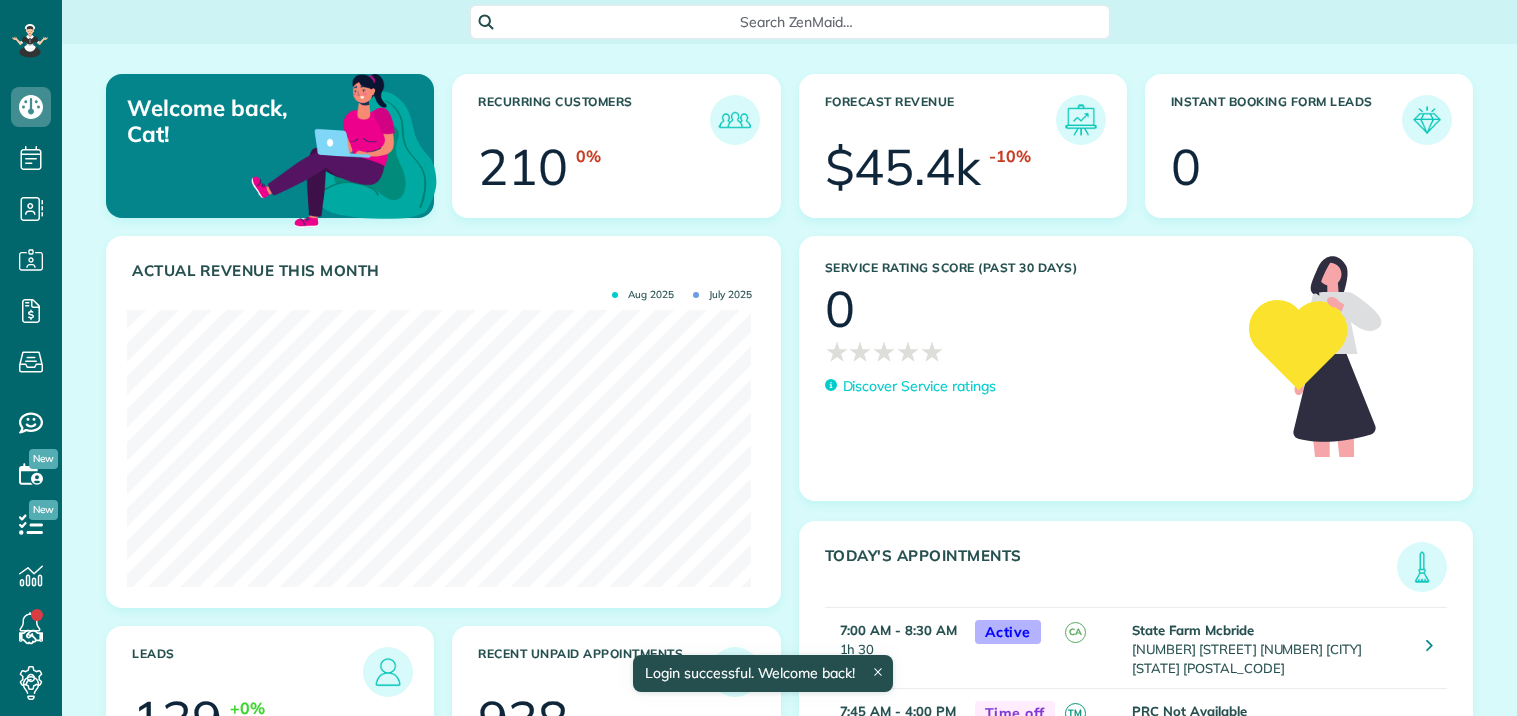 scroll, scrollTop: 0, scrollLeft: 0, axis: both 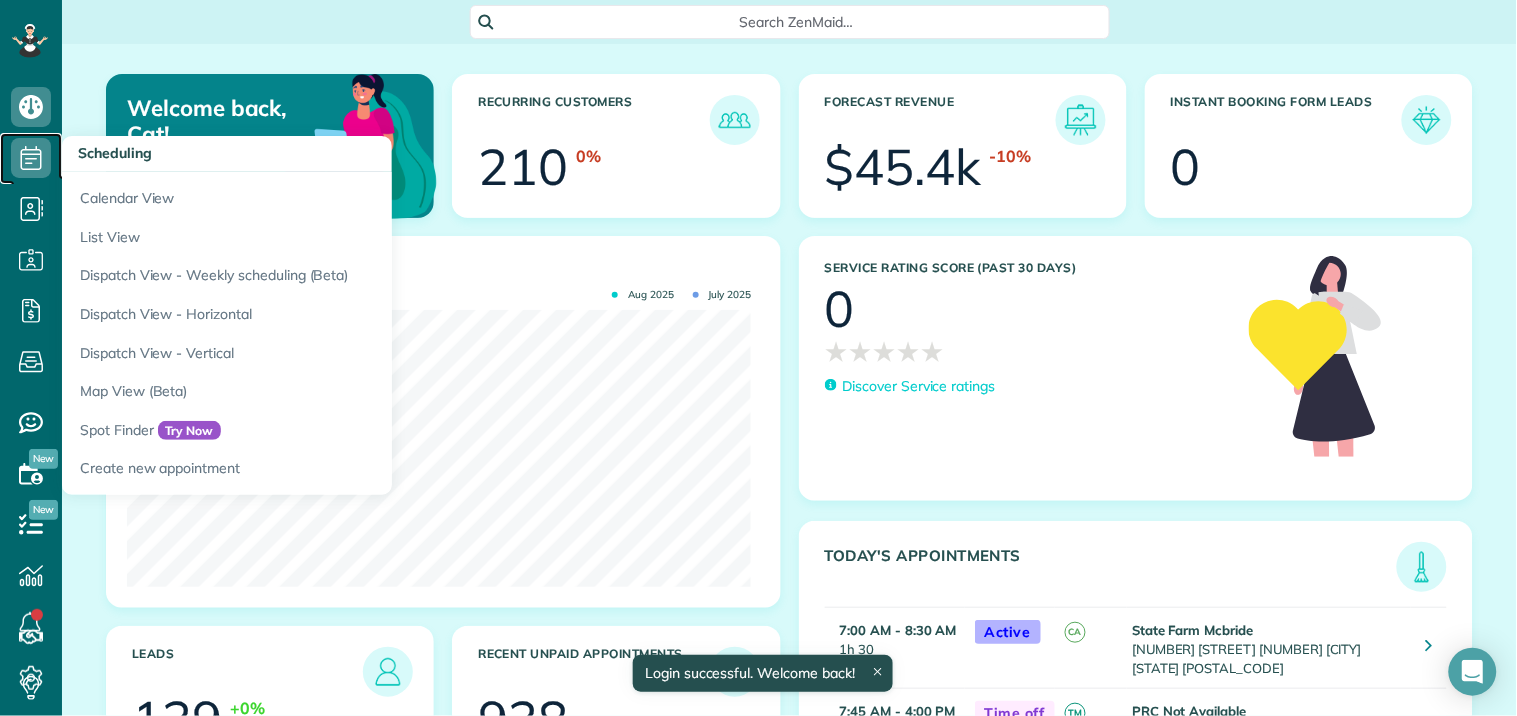 click 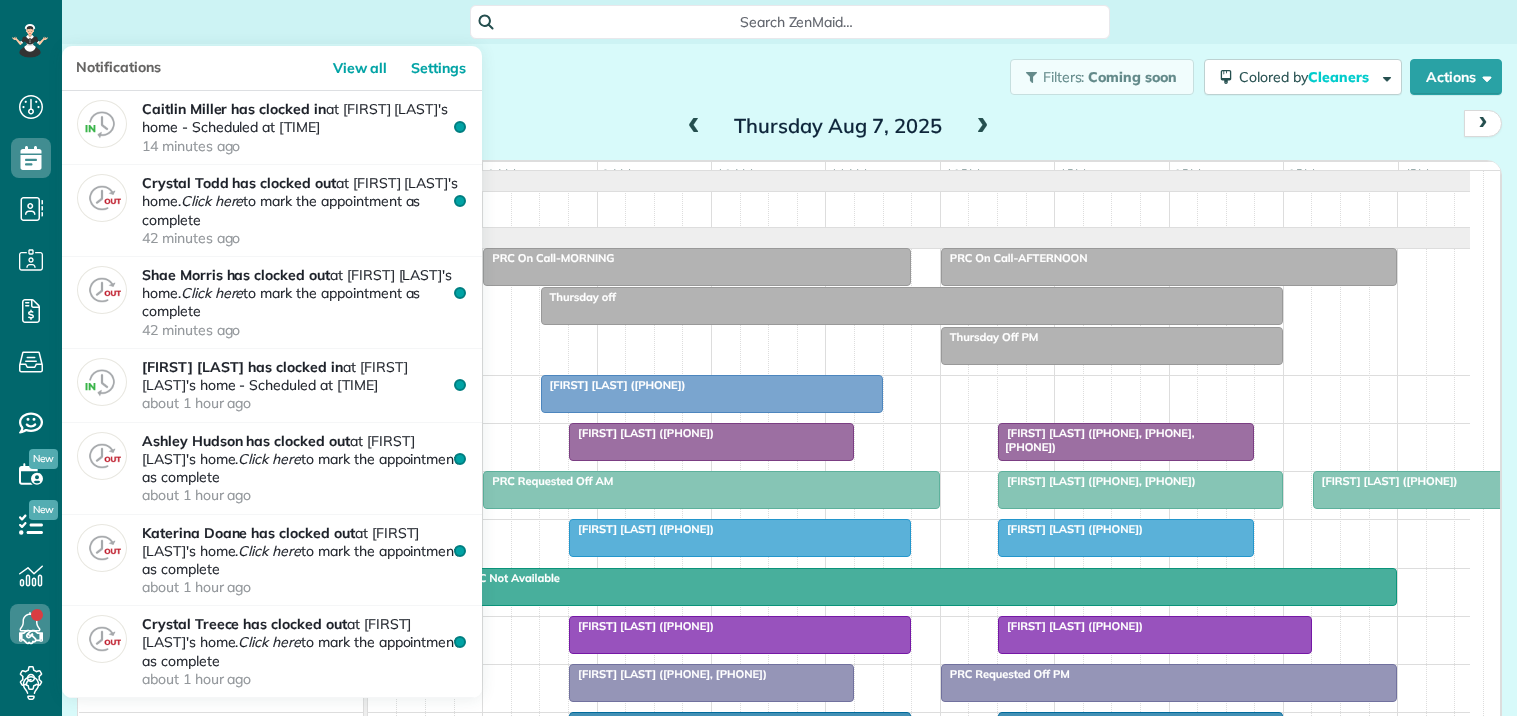 scroll, scrollTop: 0, scrollLeft: 0, axis: both 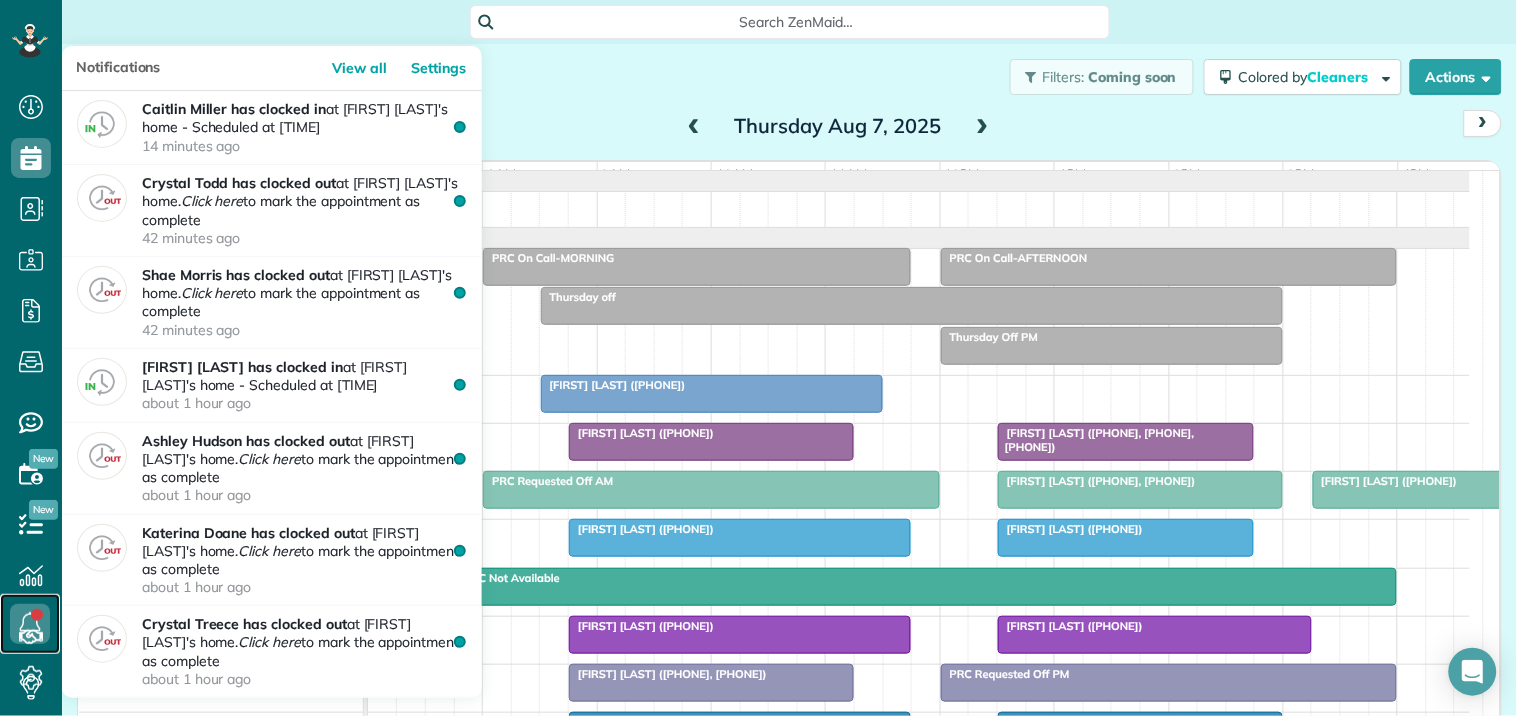 click at bounding box center (30, 624) 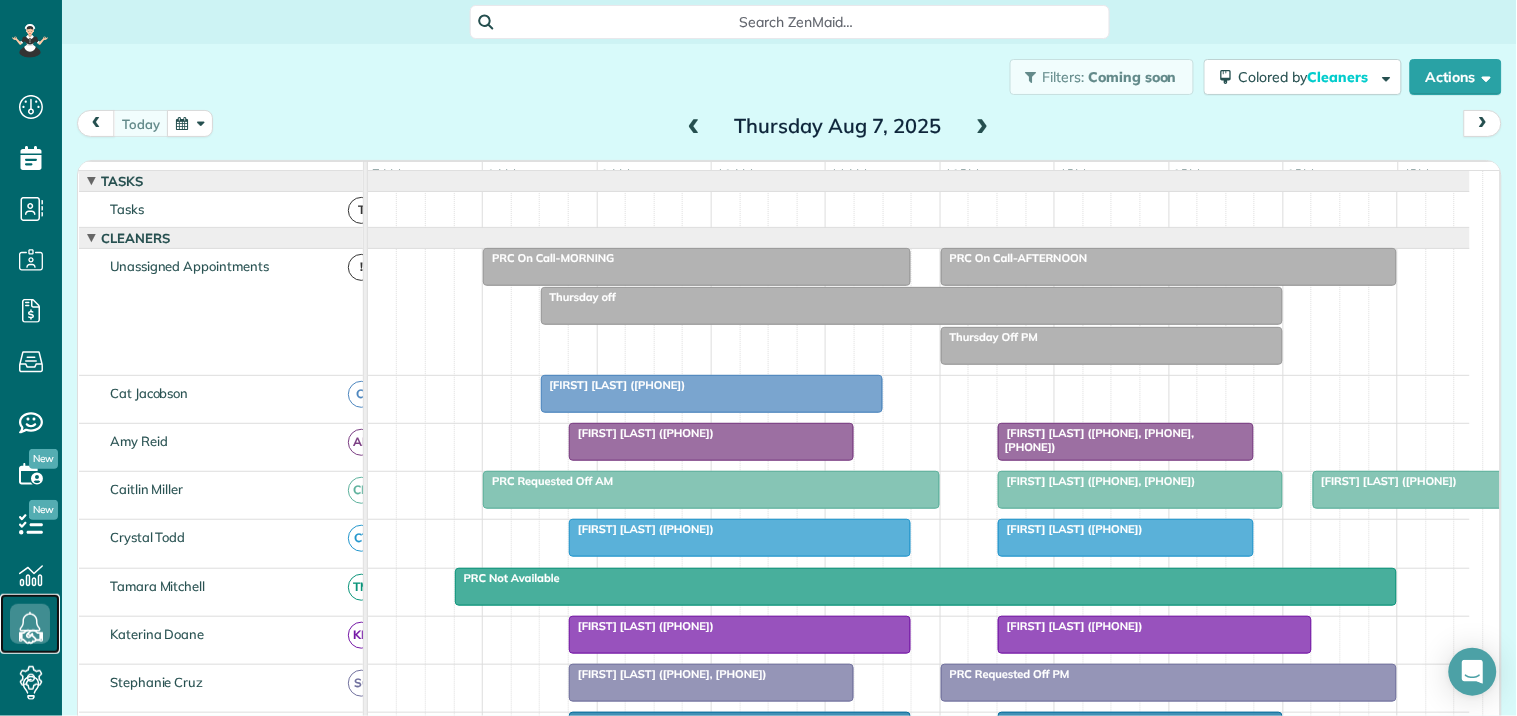 click on "[FIRST] [LAST] ([PHONE], [PHONE])" at bounding box center (1097, 481) 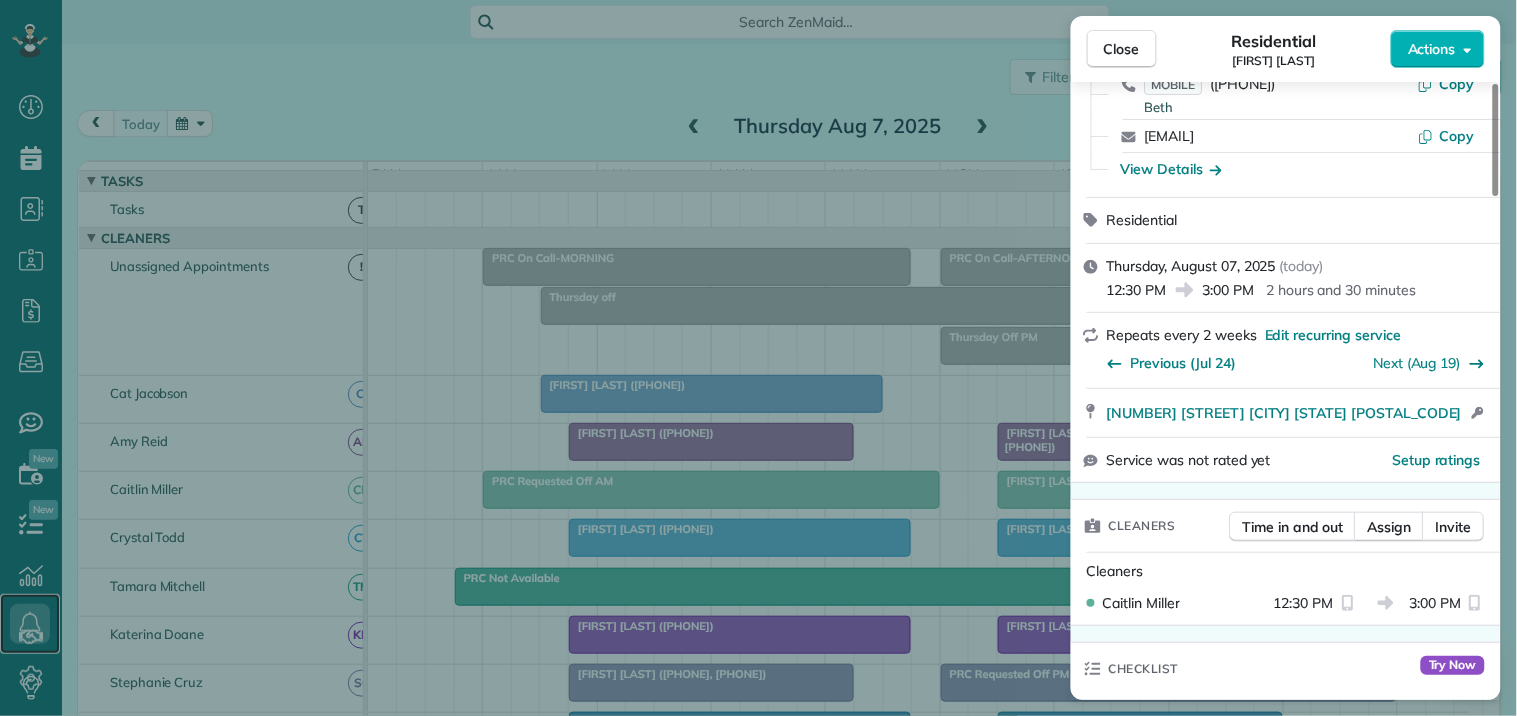 scroll, scrollTop: 222, scrollLeft: 0, axis: vertical 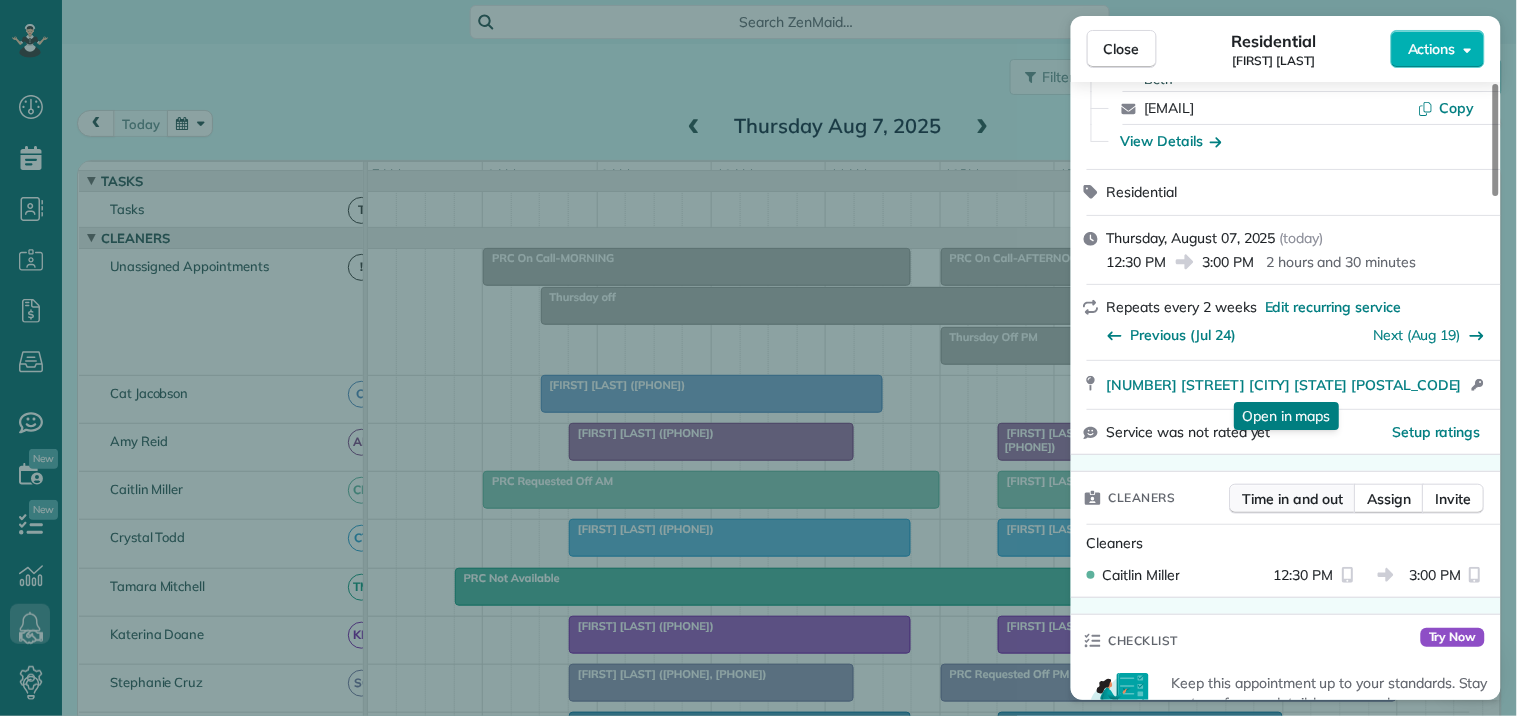 click on "Time in and out" at bounding box center [1293, 499] 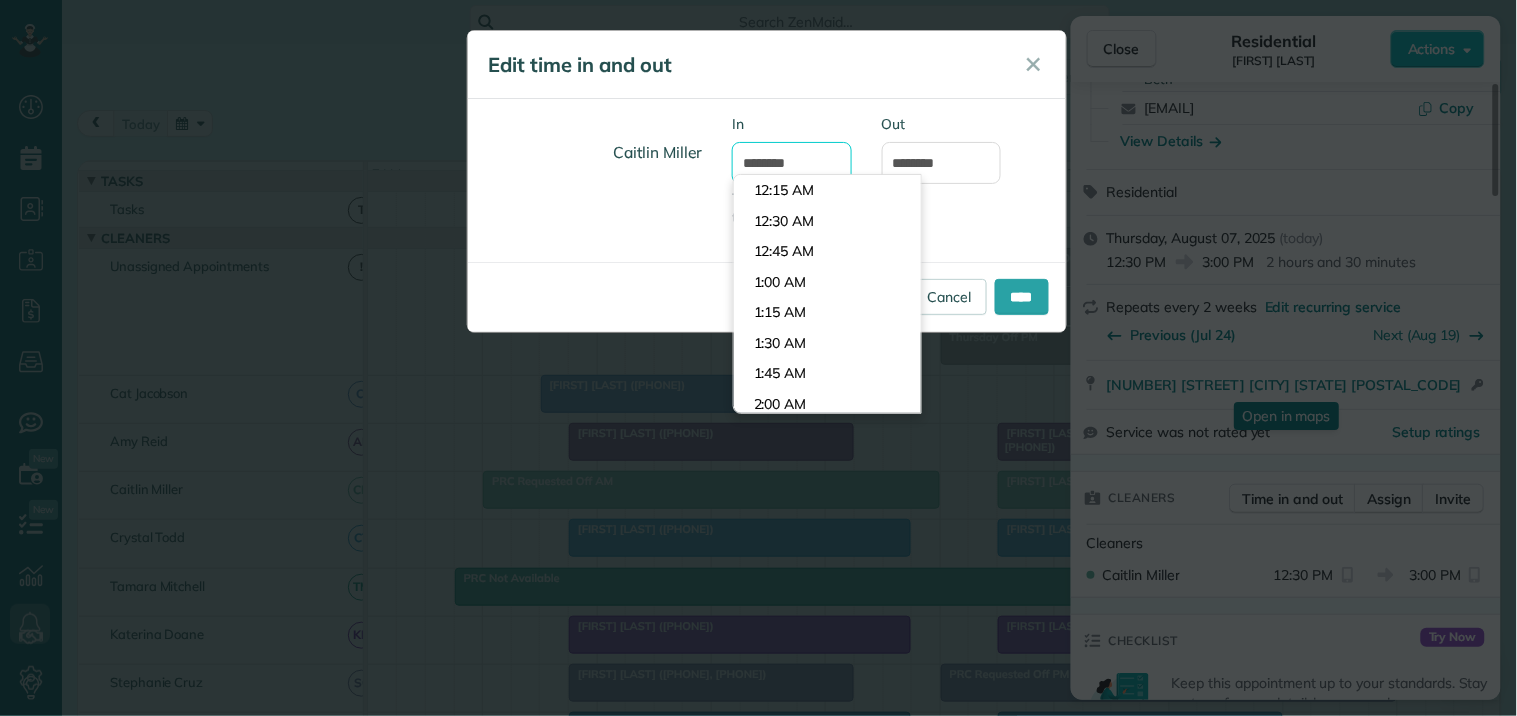 click on "********" at bounding box center [792, 163] 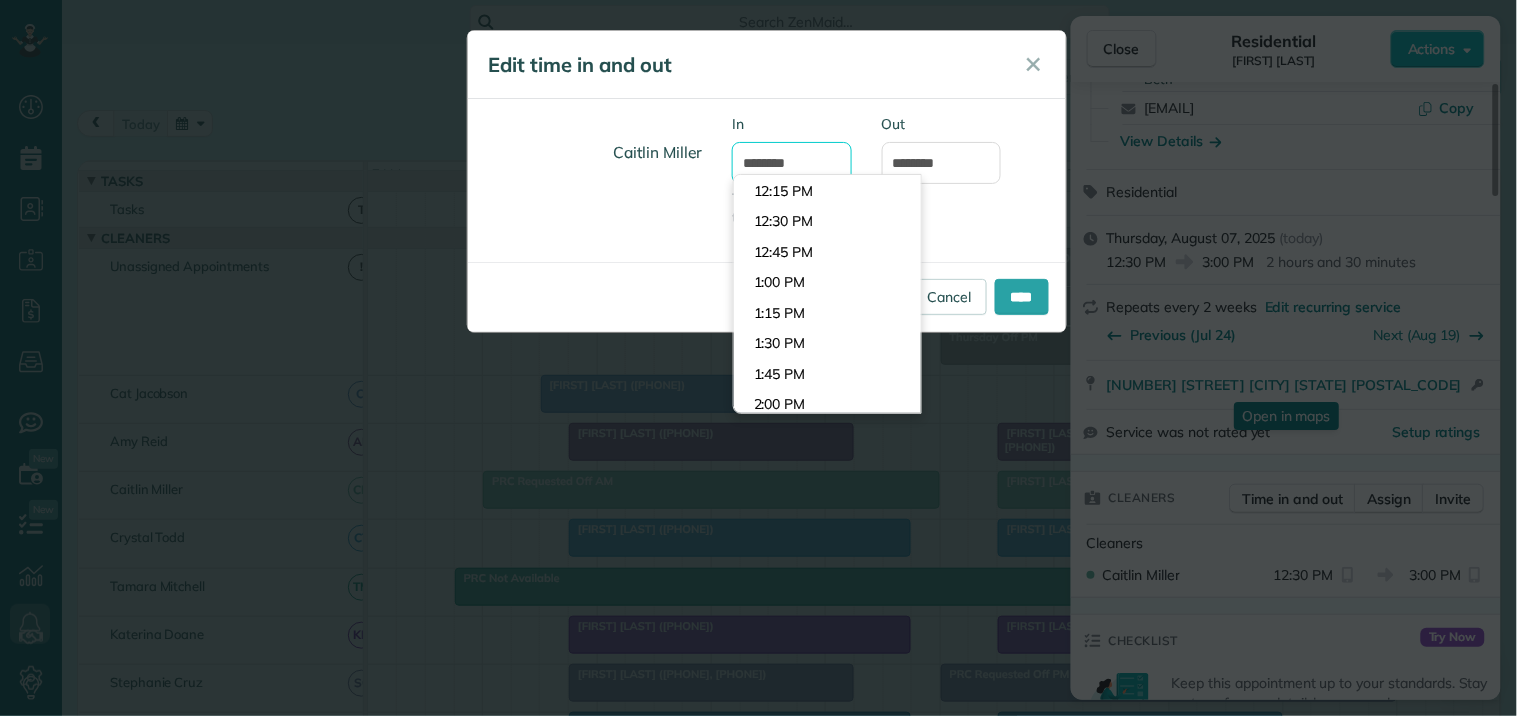 type on "********" 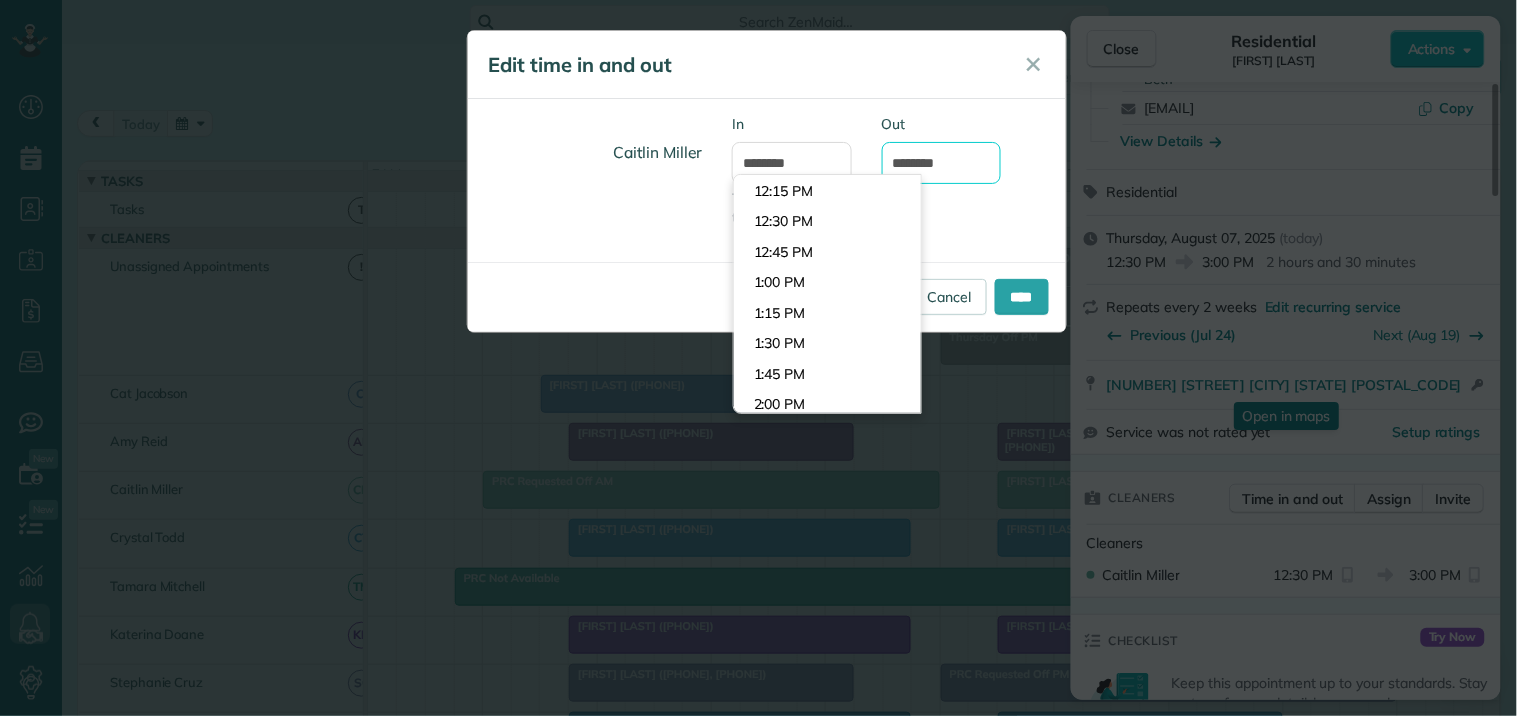 click on "*******" at bounding box center [942, 163] 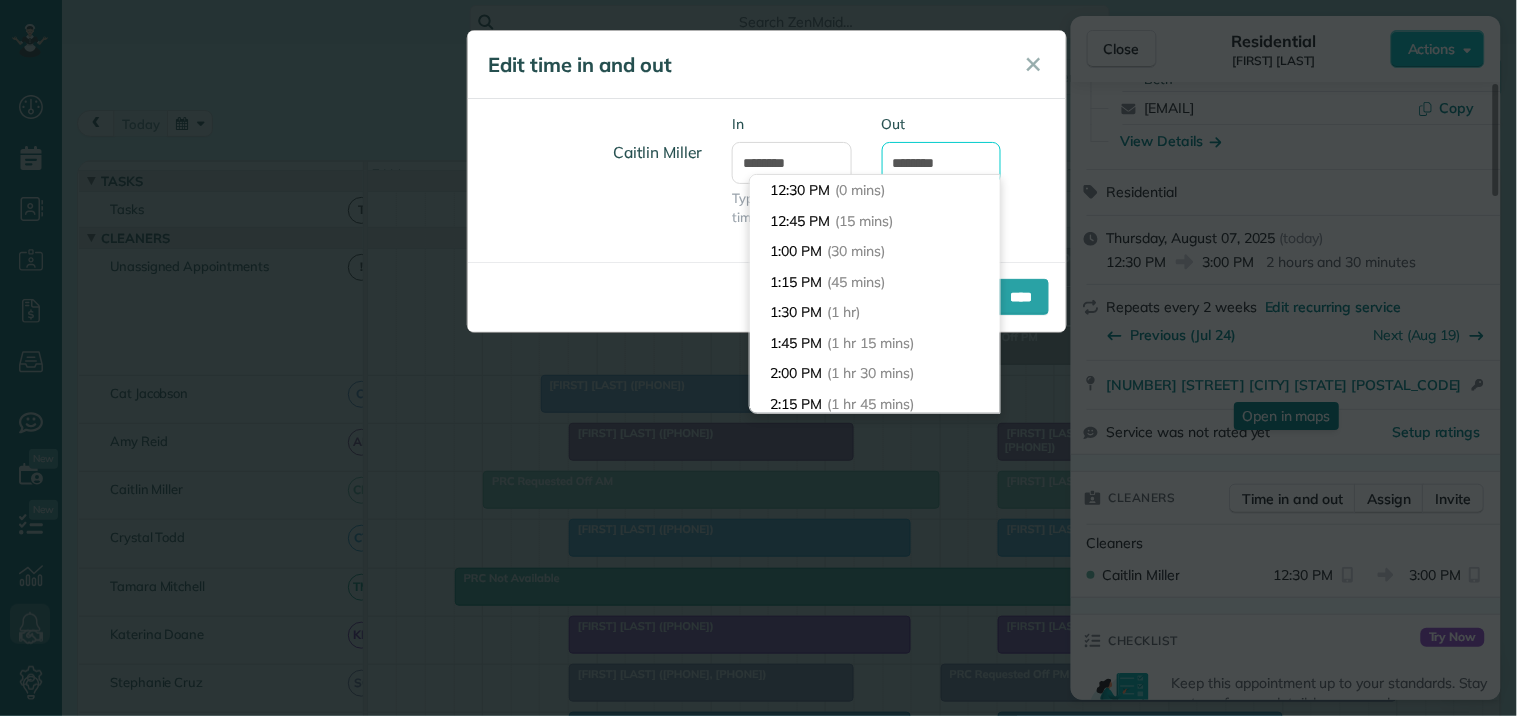 scroll, scrollTop: 274, scrollLeft: 0, axis: vertical 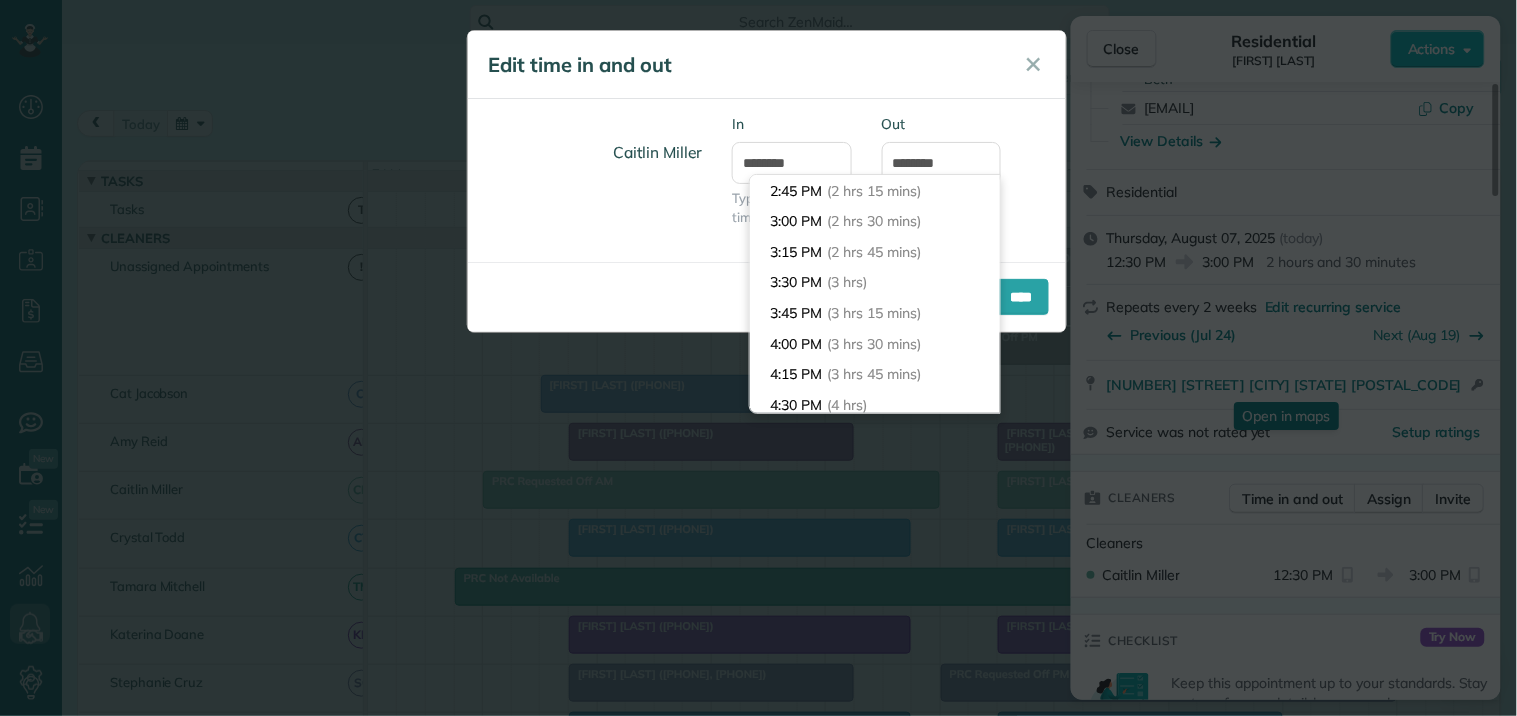 type on "*******" 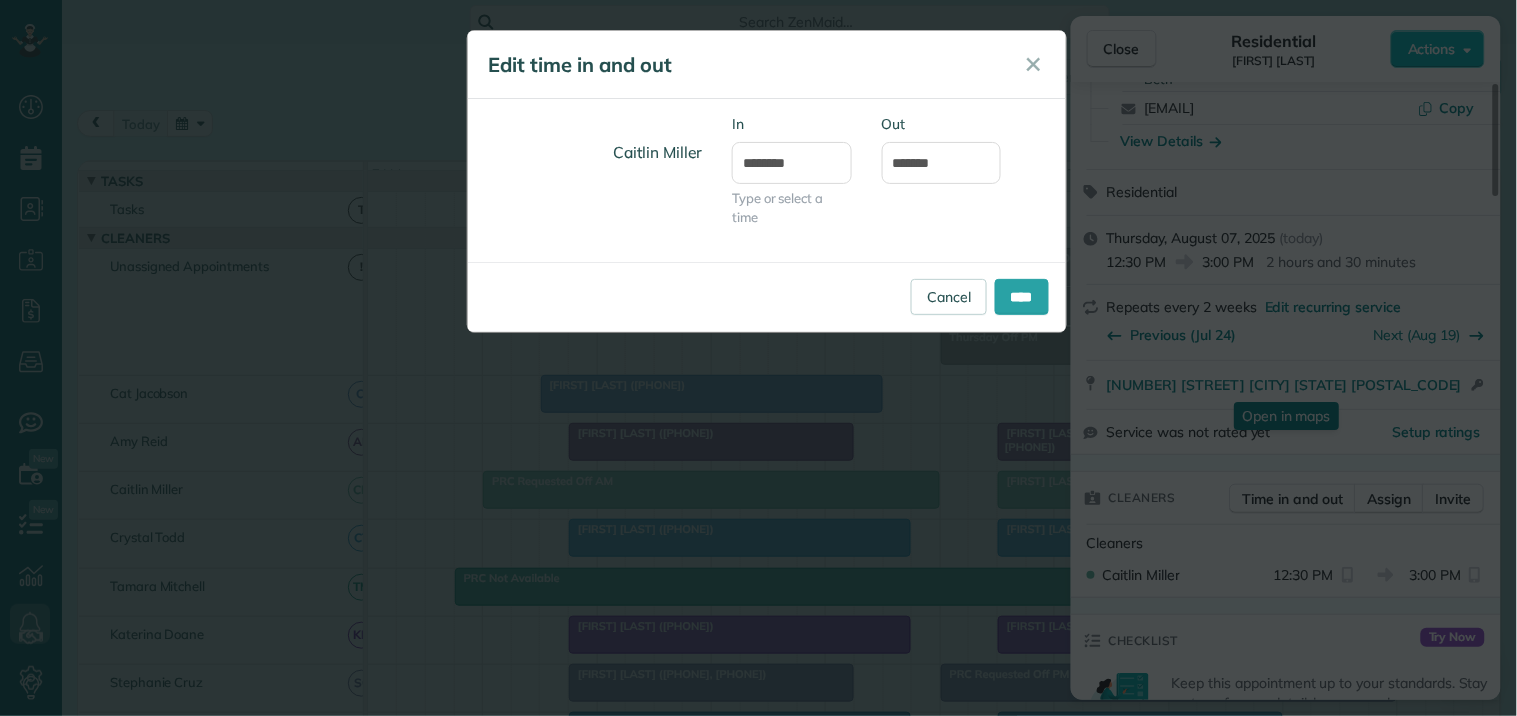 click on "[FIRST] [LAST]
In ******** Type or select a time
Out *******" at bounding box center (767, 180) 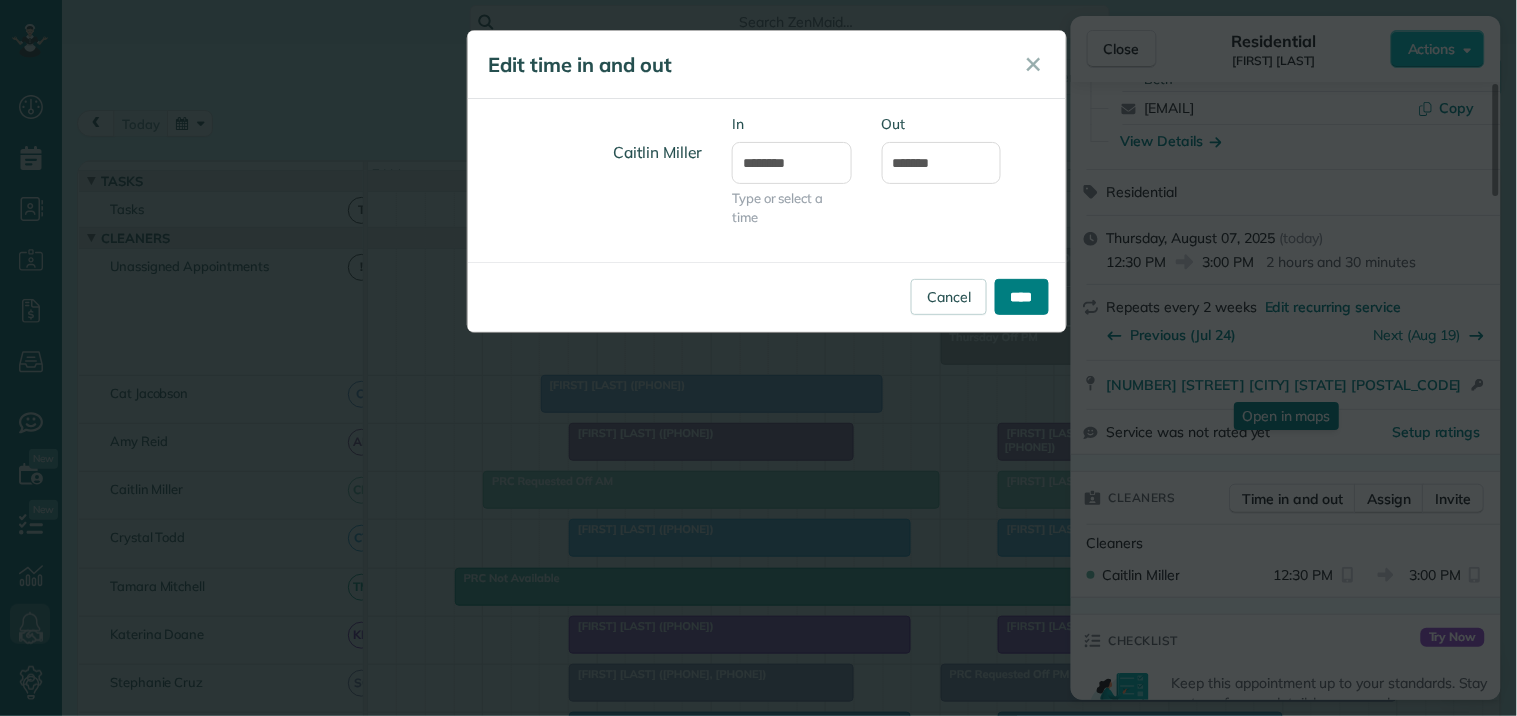 click on "****" at bounding box center (1022, 297) 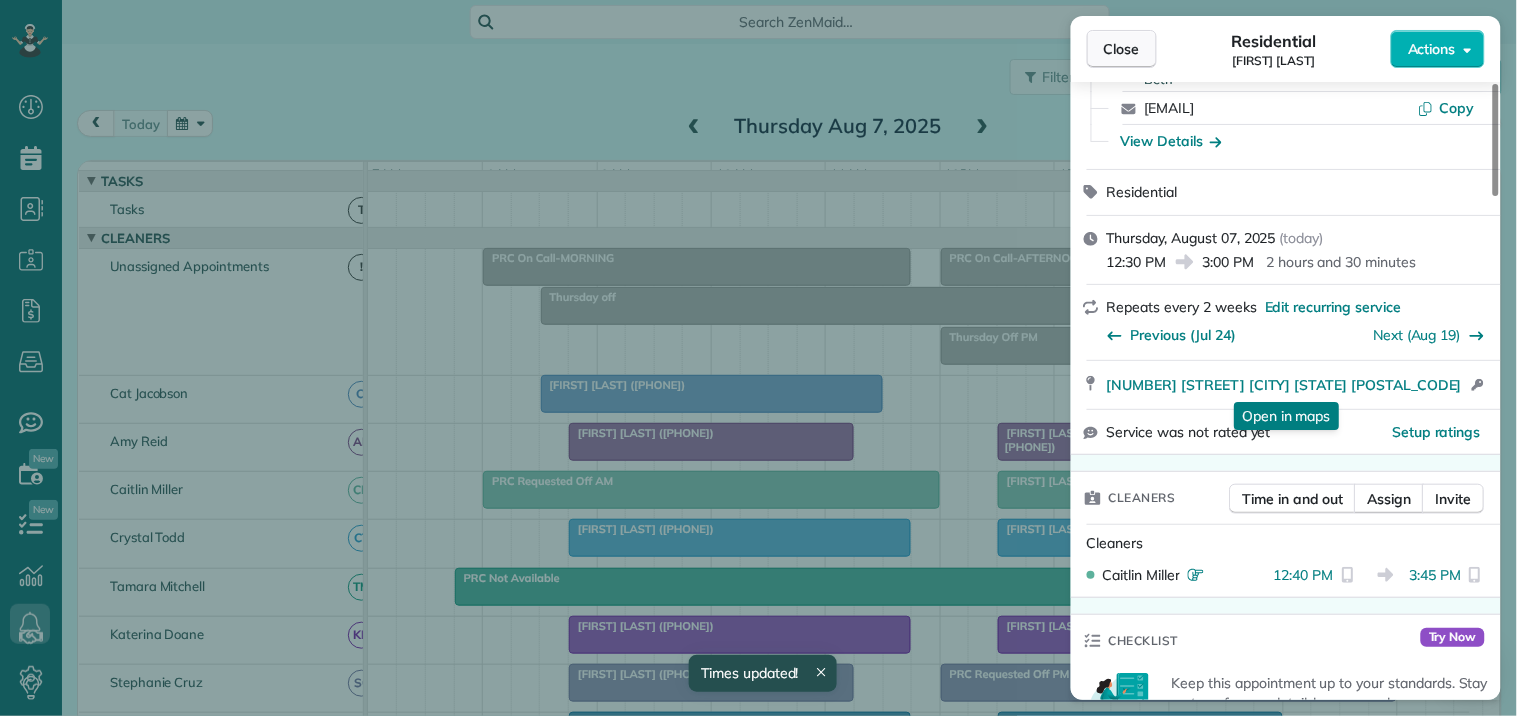 click on "Close" at bounding box center (1122, 49) 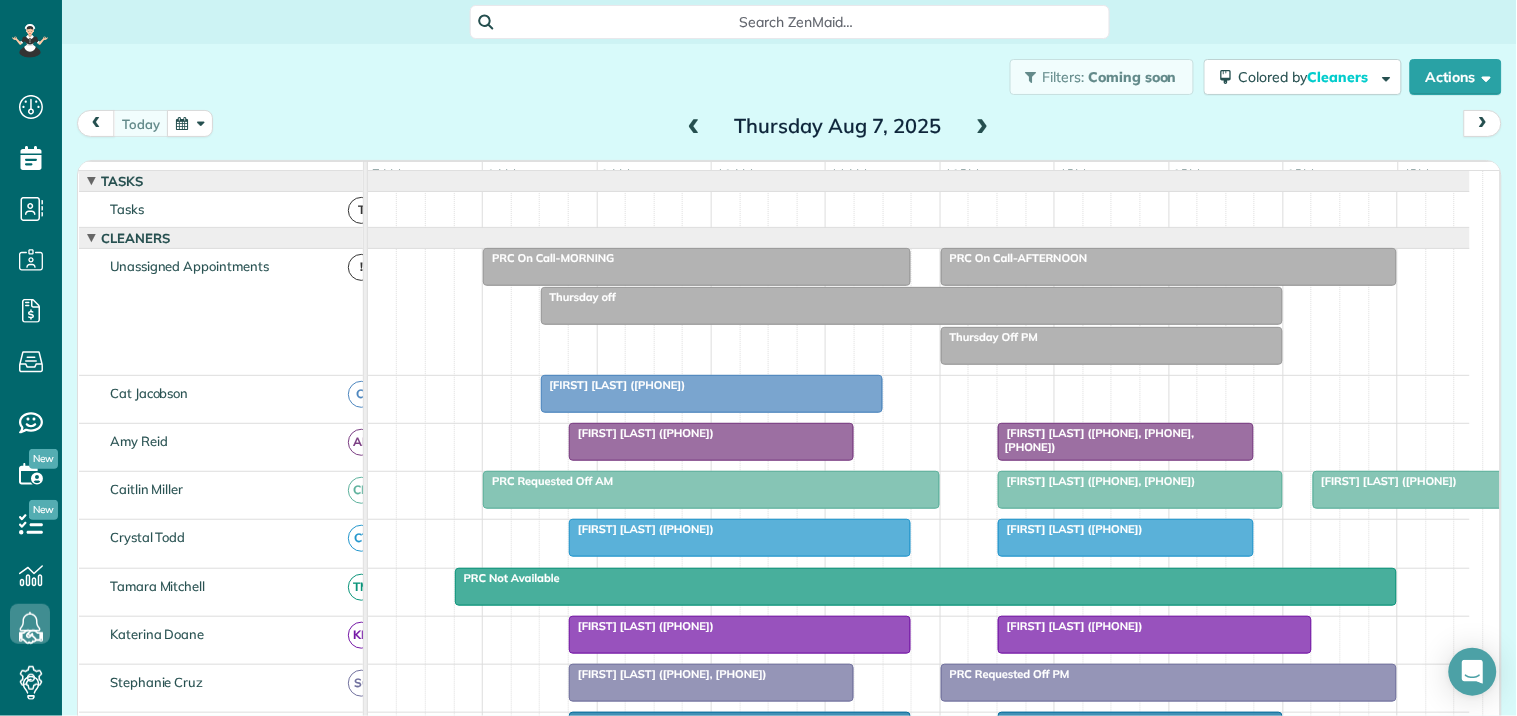 click at bounding box center (1126, 538) 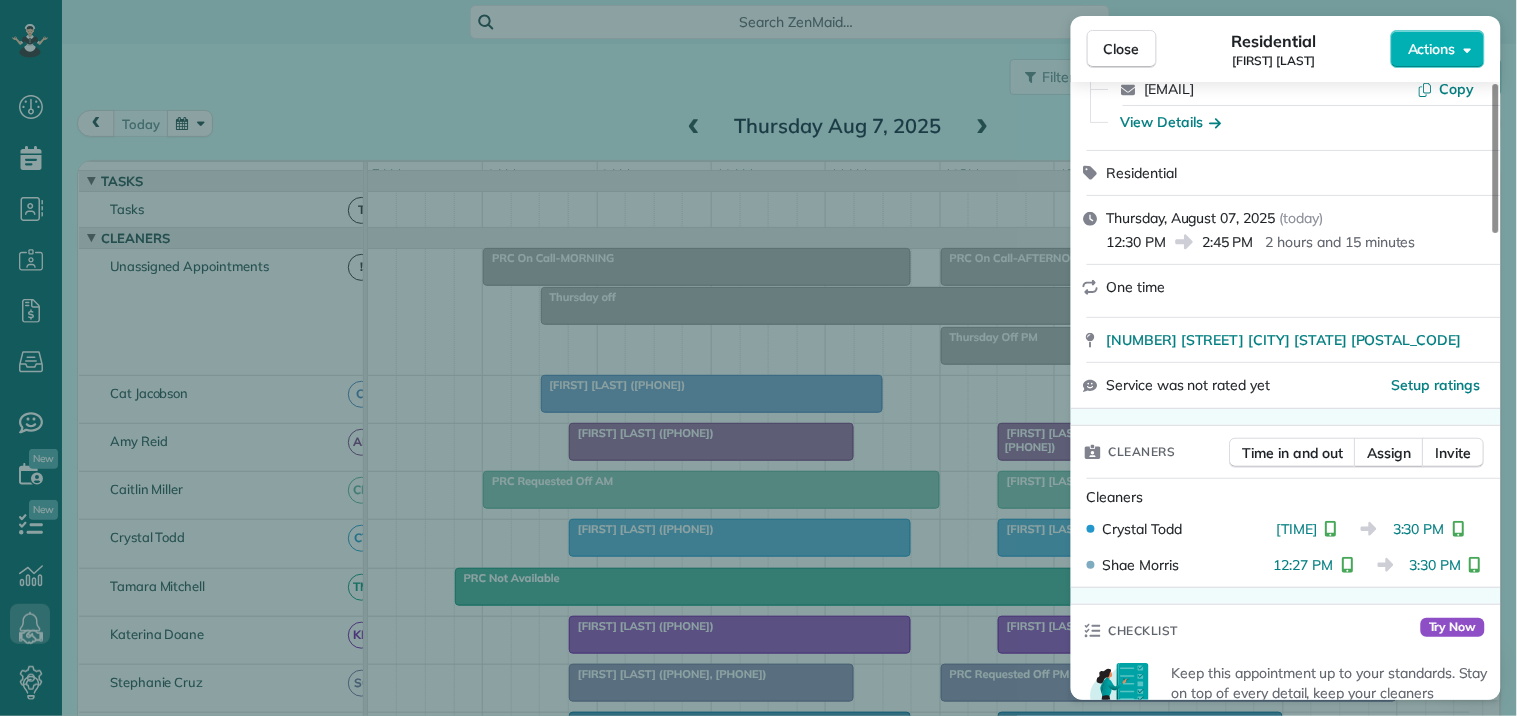 scroll, scrollTop: 333, scrollLeft: 0, axis: vertical 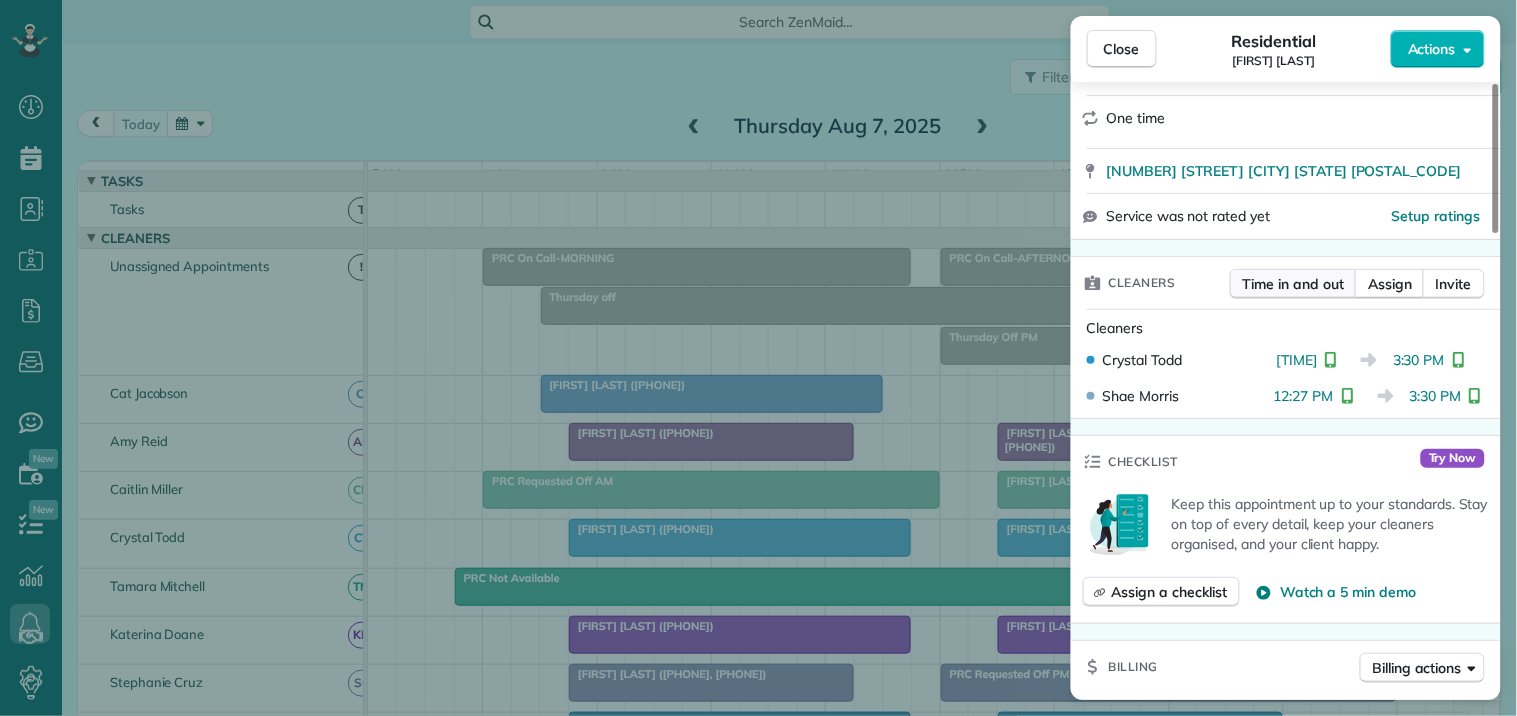 click on "Time in and out" at bounding box center (1293, 284) 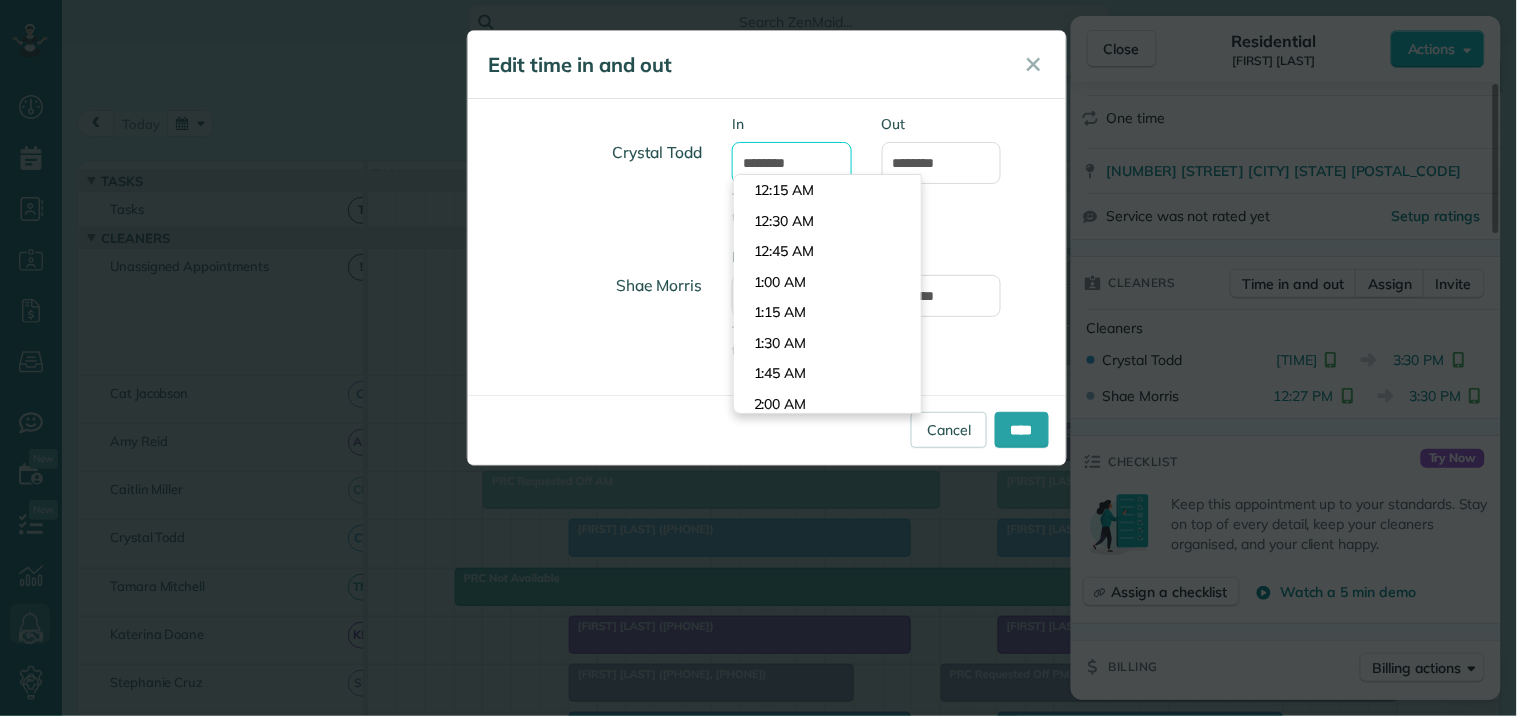 click on "*******" at bounding box center (792, 163) 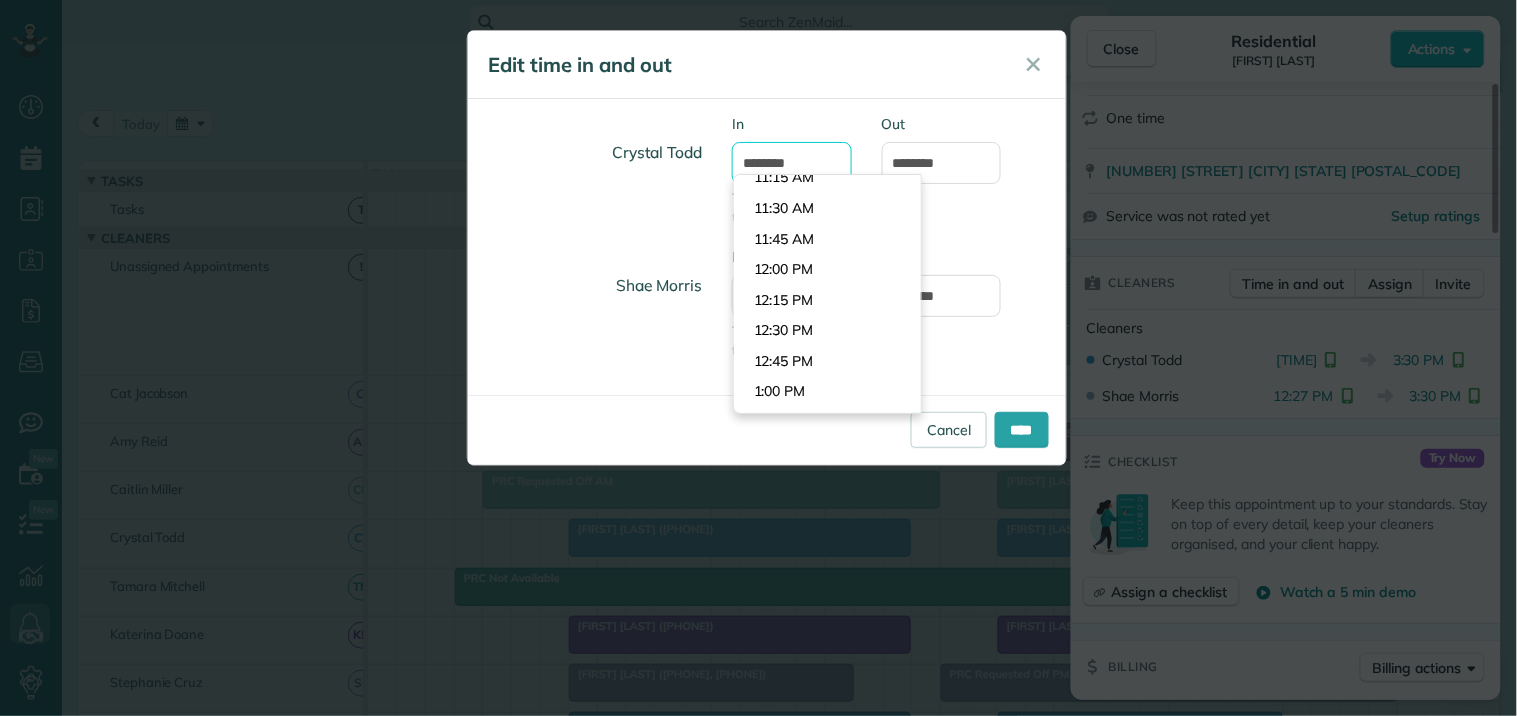 scroll, scrollTop: 1467, scrollLeft: 0, axis: vertical 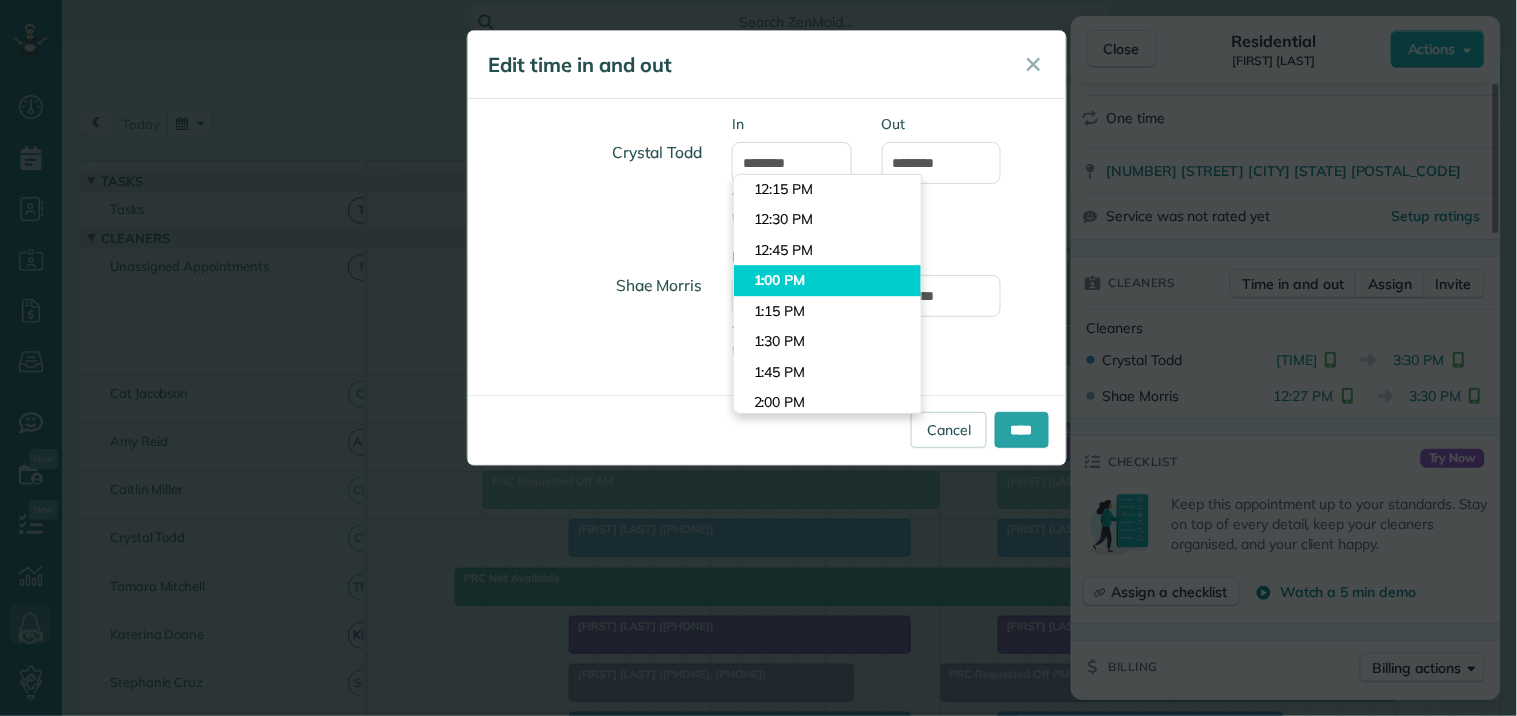 type on "*******" 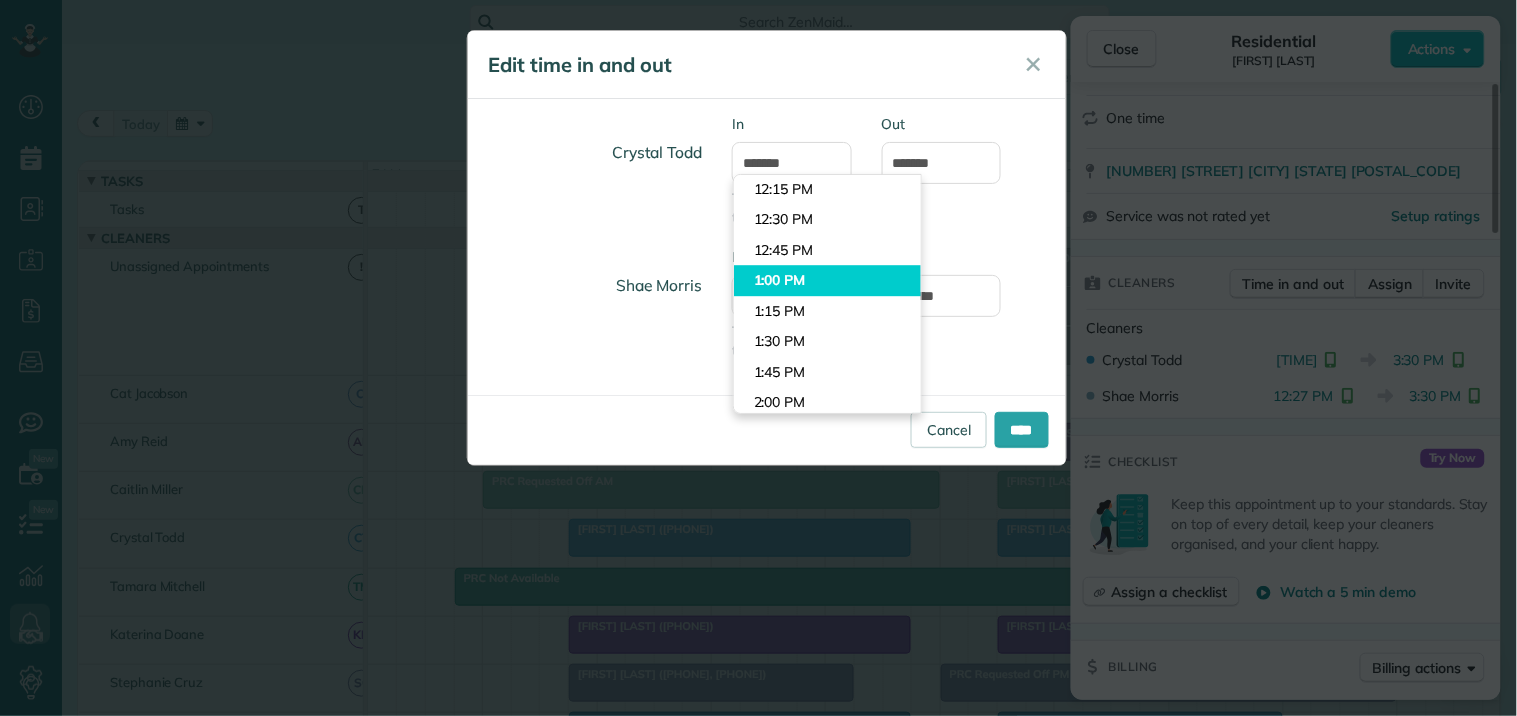click on "Dashboard
Scheduling
Calendar View
List View
Dispatch View - Weekly scheduling (Beta)" at bounding box center (758, 358) 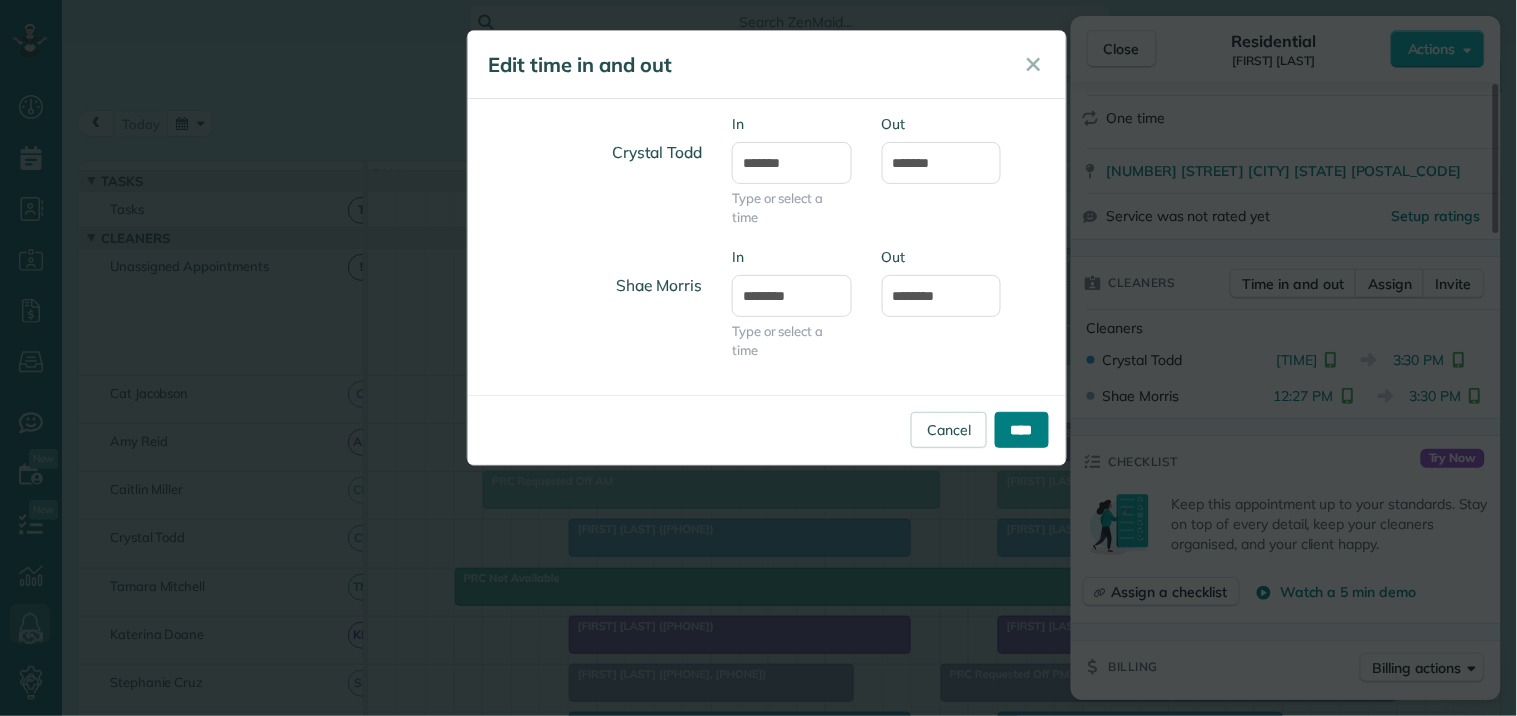 click on "****" at bounding box center (1022, 430) 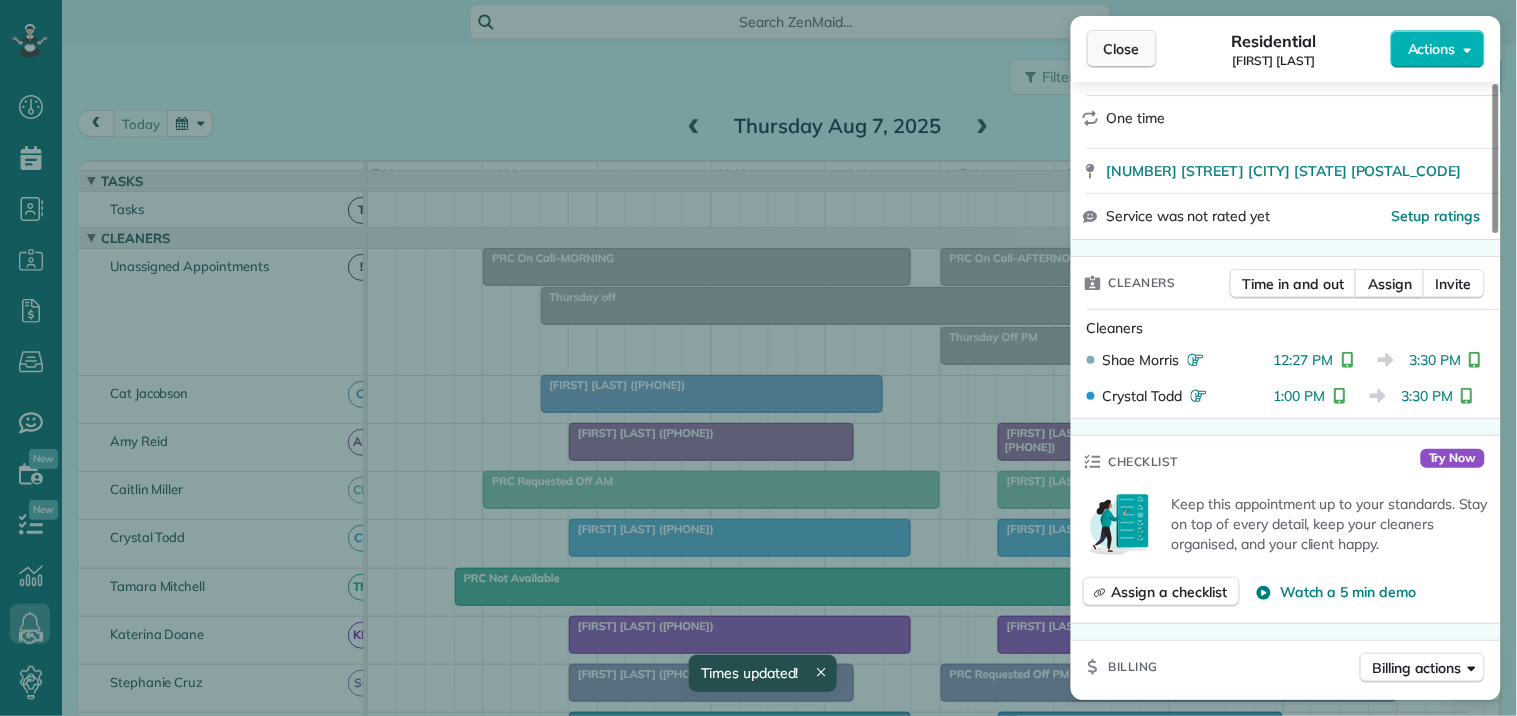 click on "Close" at bounding box center [1122, 49] 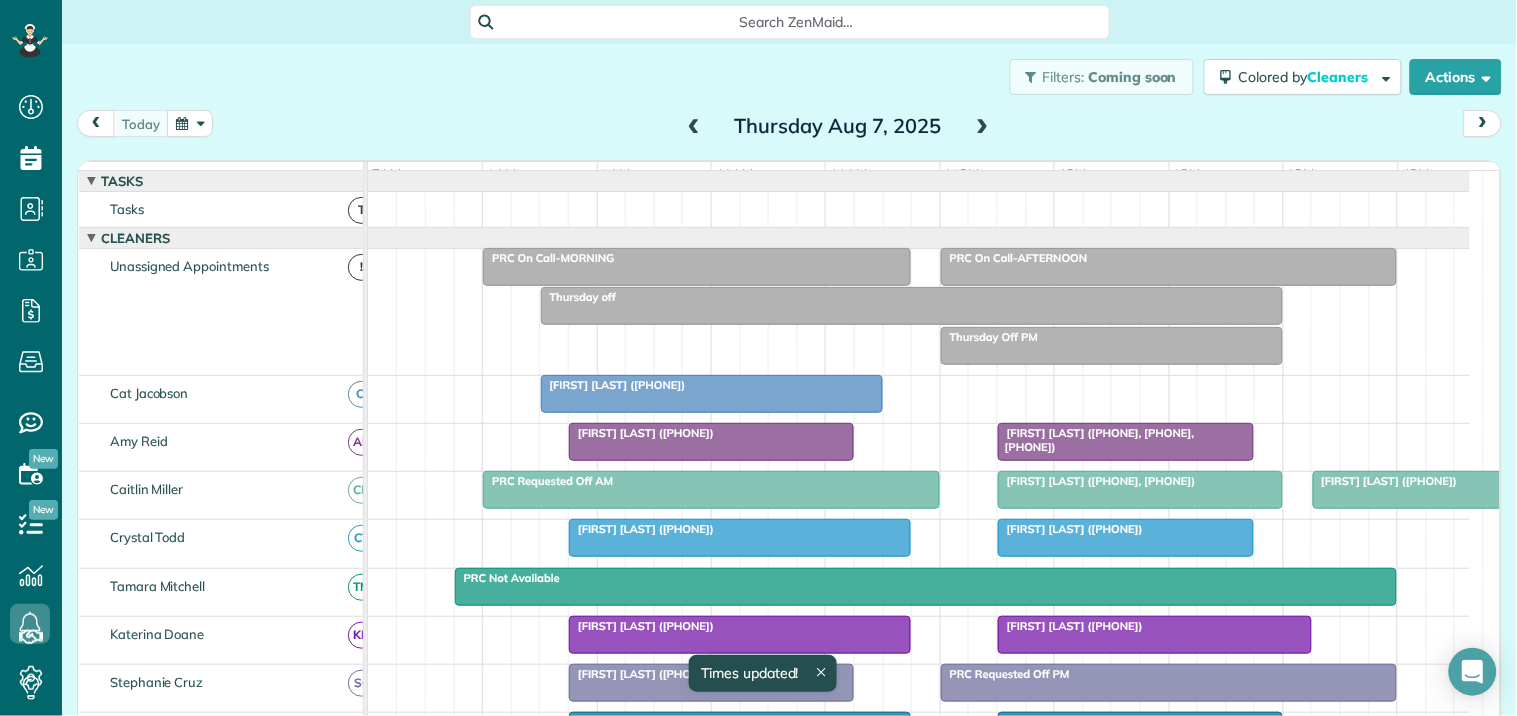 scroll, scrollTop: 222, scrollLeft: 0, axis: vertical 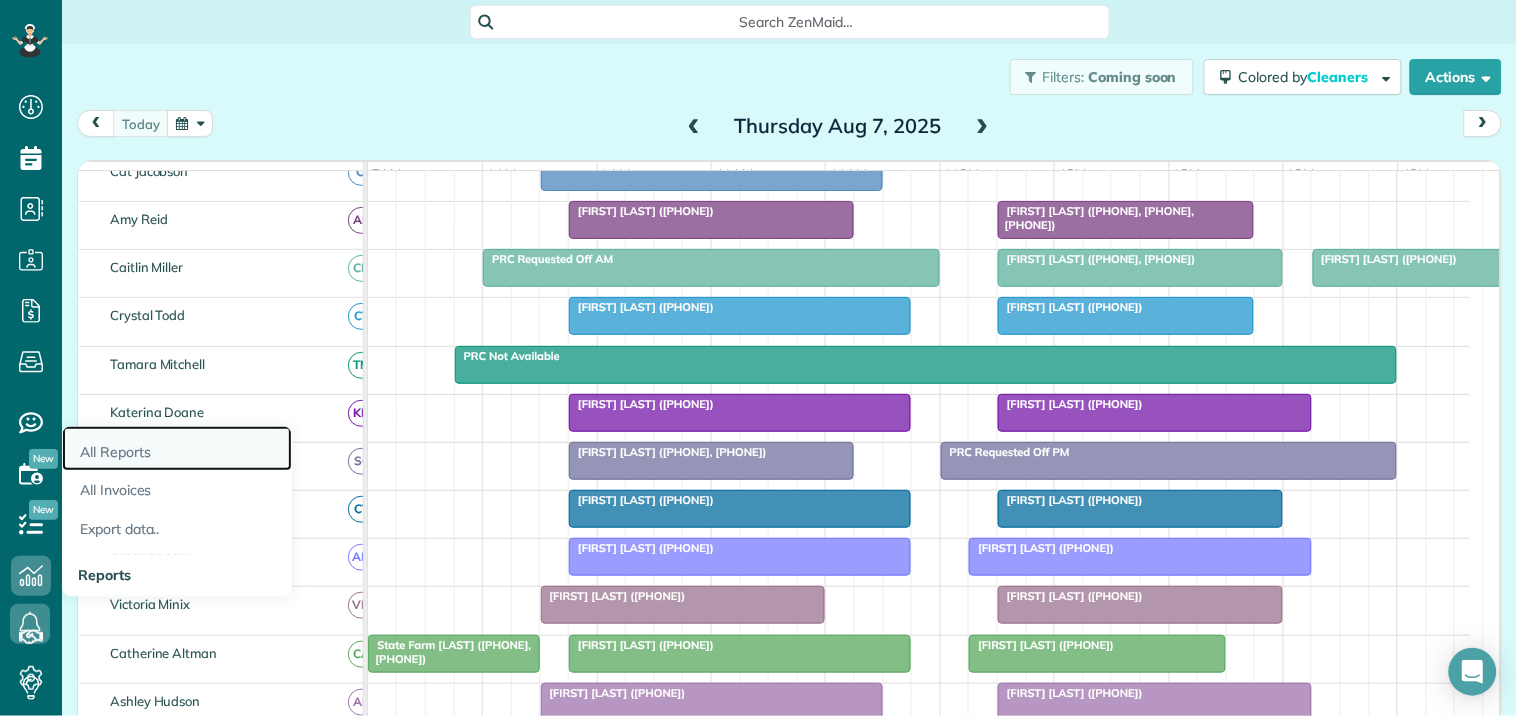 click on "All Reports" at bounding box center (177, 449) 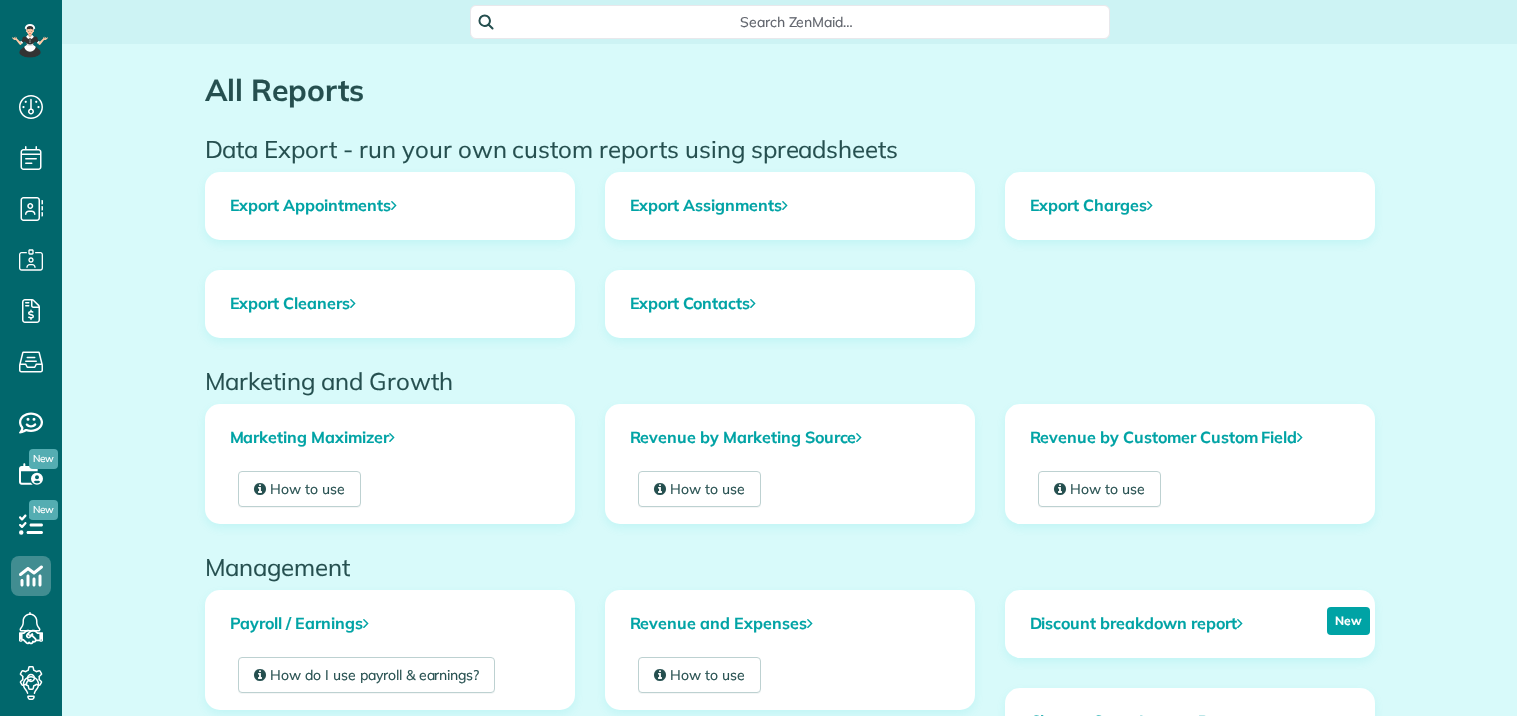 scroll, scrollTop: 0, scrollLeft: 0, axis: both 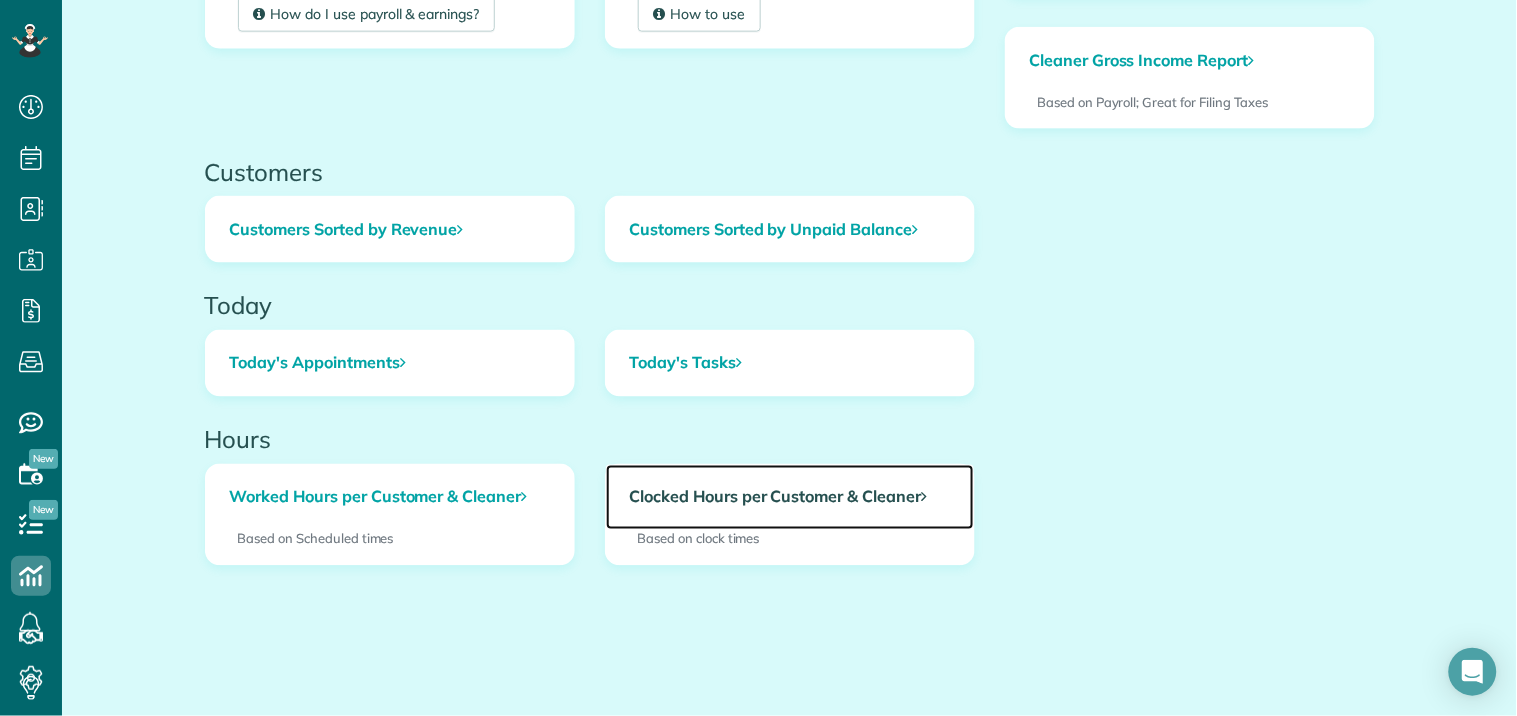 click on "Clocked Hours per Customer & Cleaner" at bounding box center [790, 498] 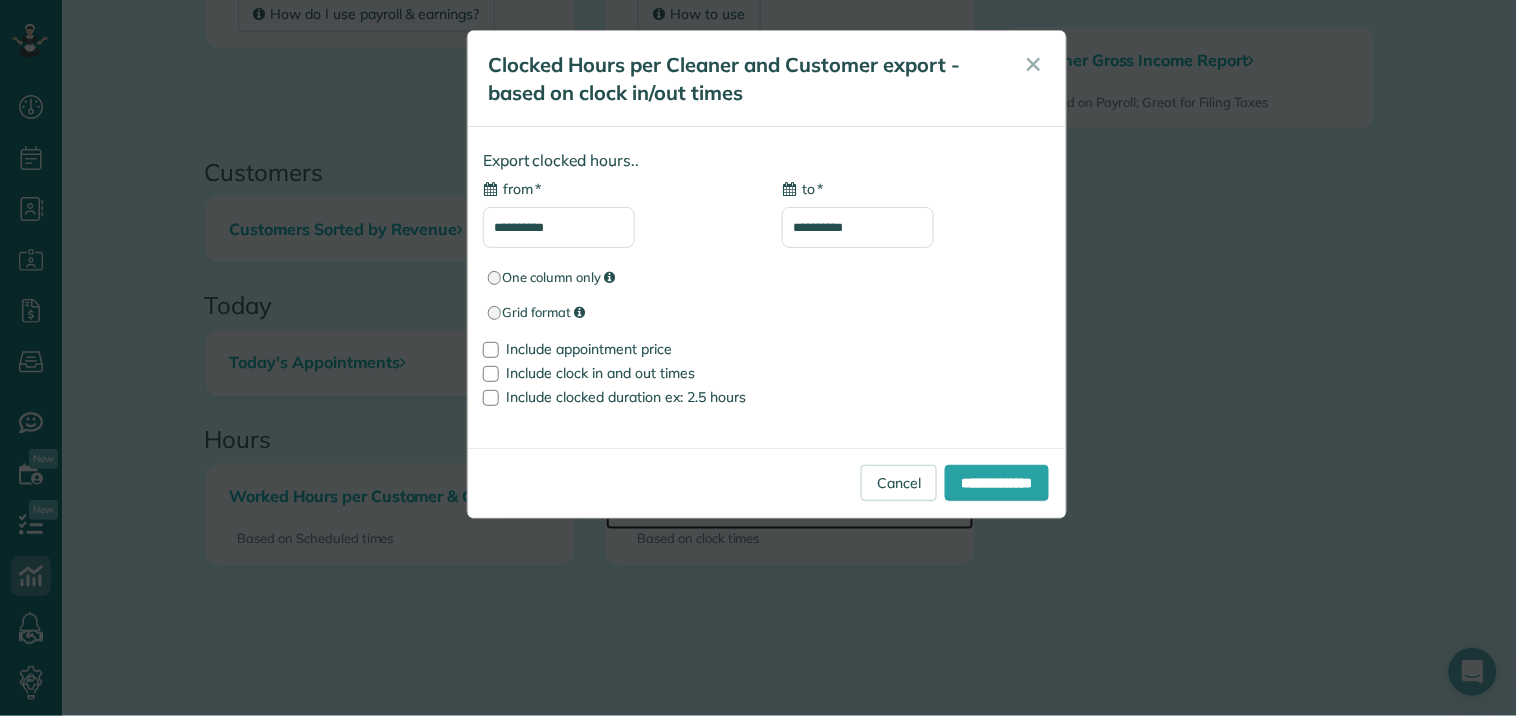 type on "**********" 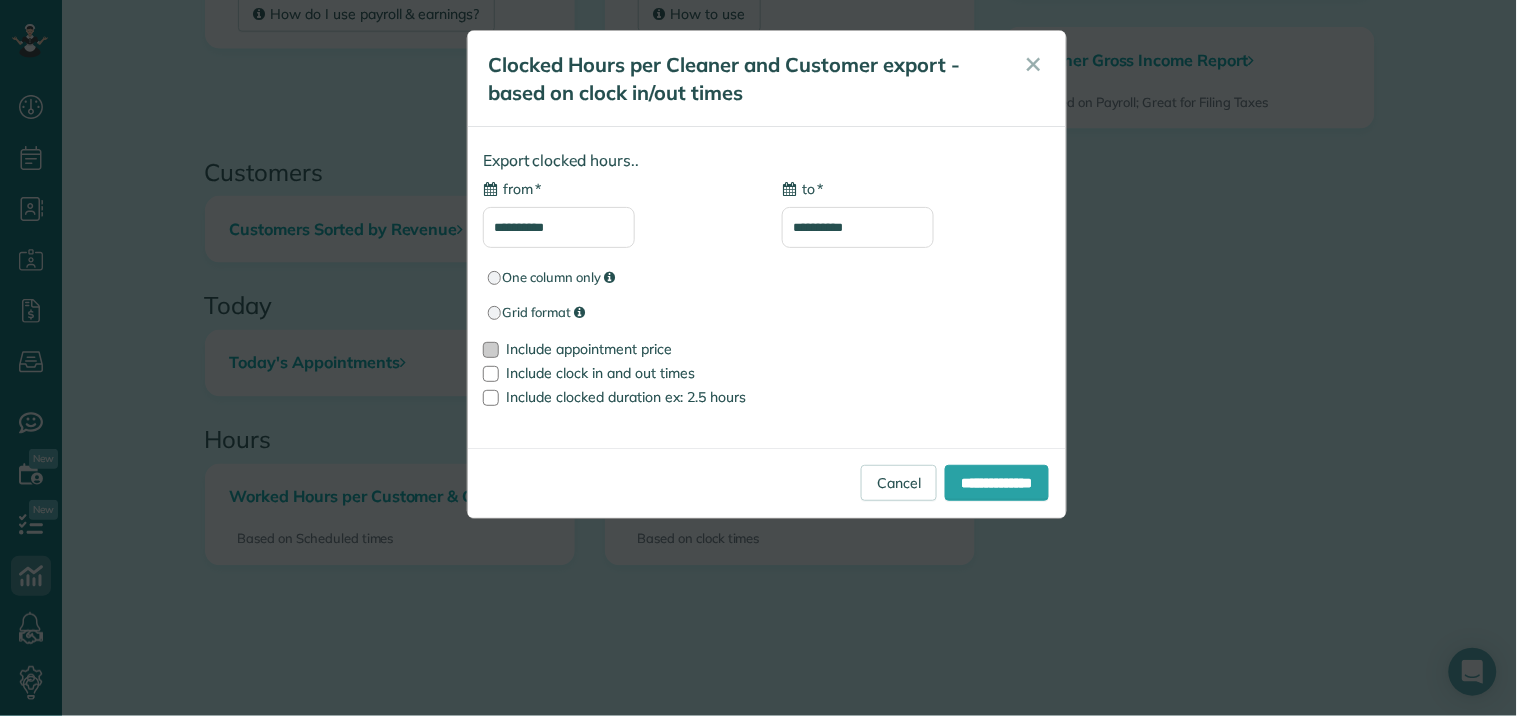 click at bounding box center (491, 350) 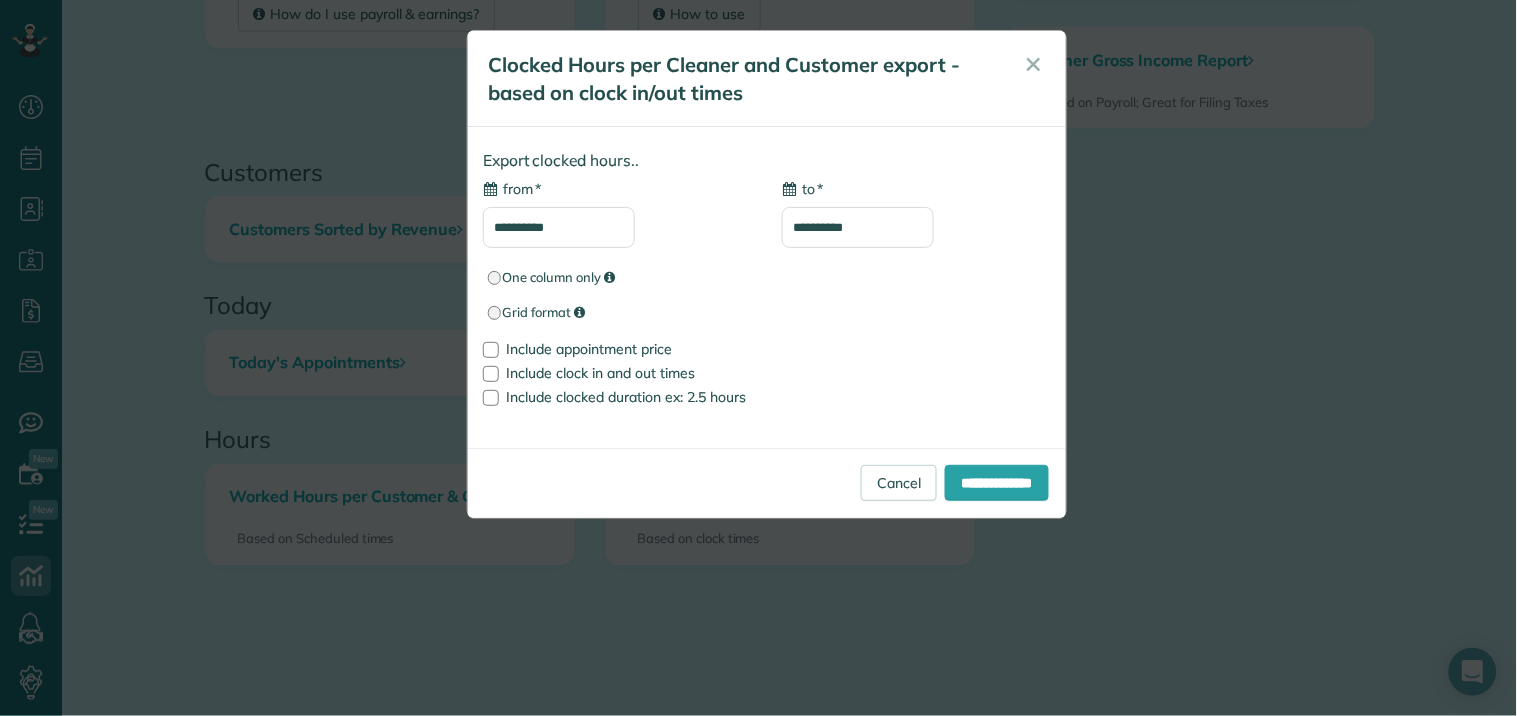 click on "**********" at bounding box center [559, 227] 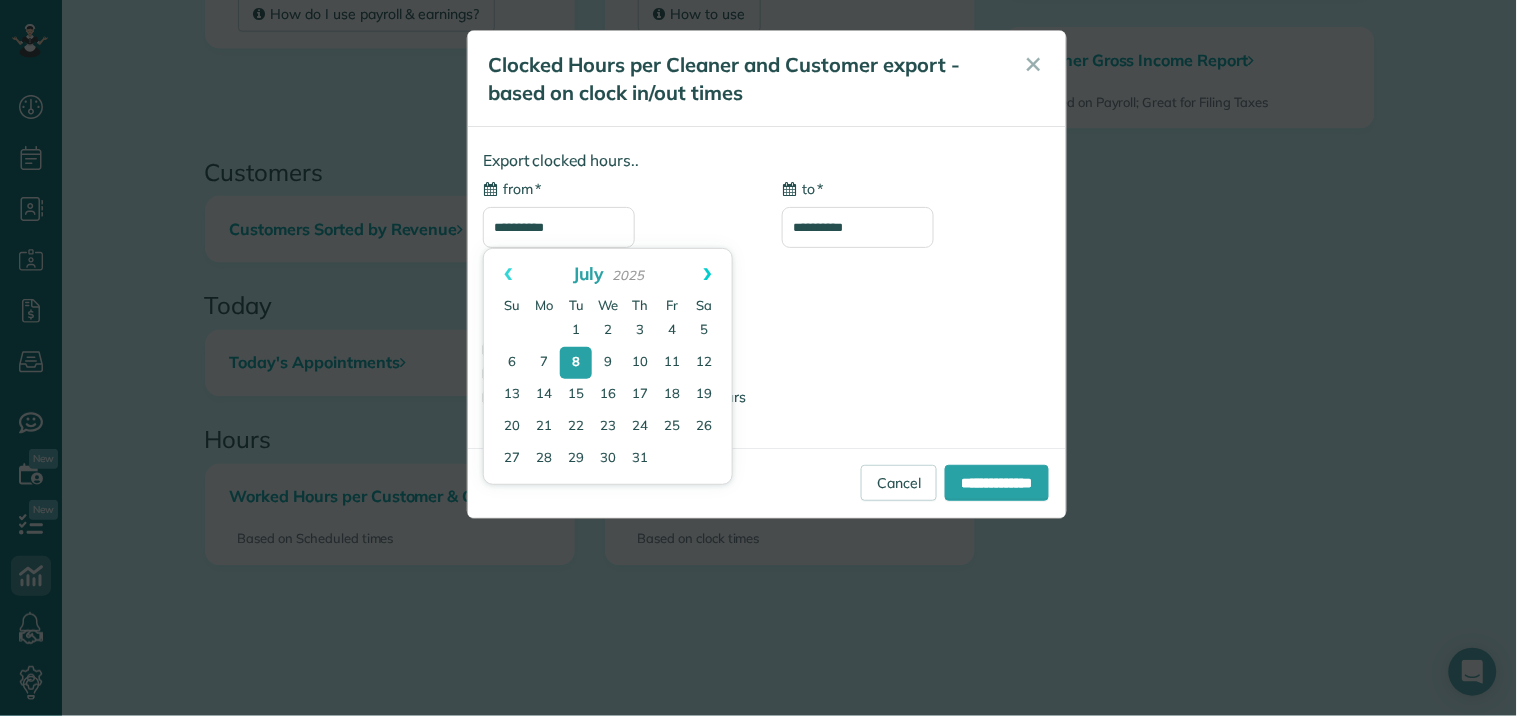 click on "Next" at bounding box center [708, 274] 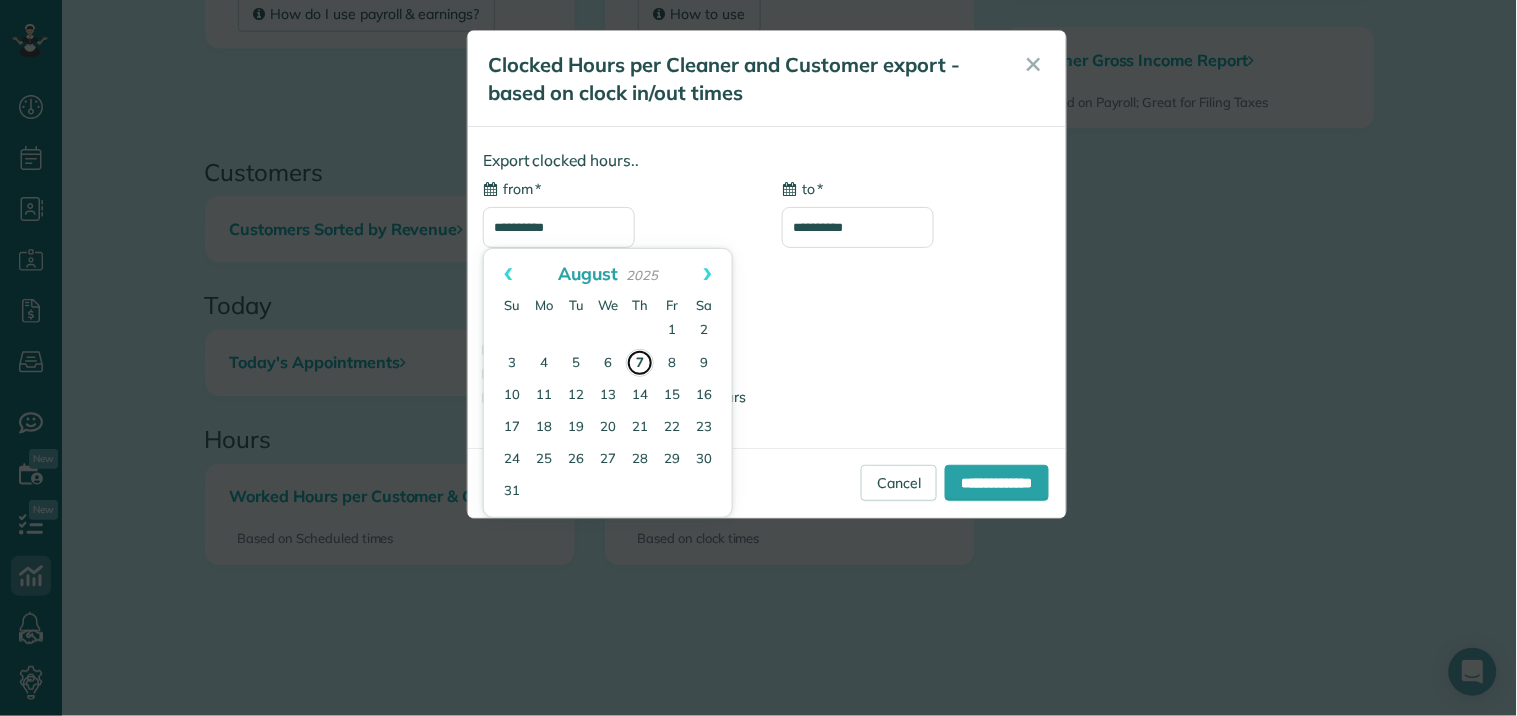 click on "7" at bounding box center [640, 363] 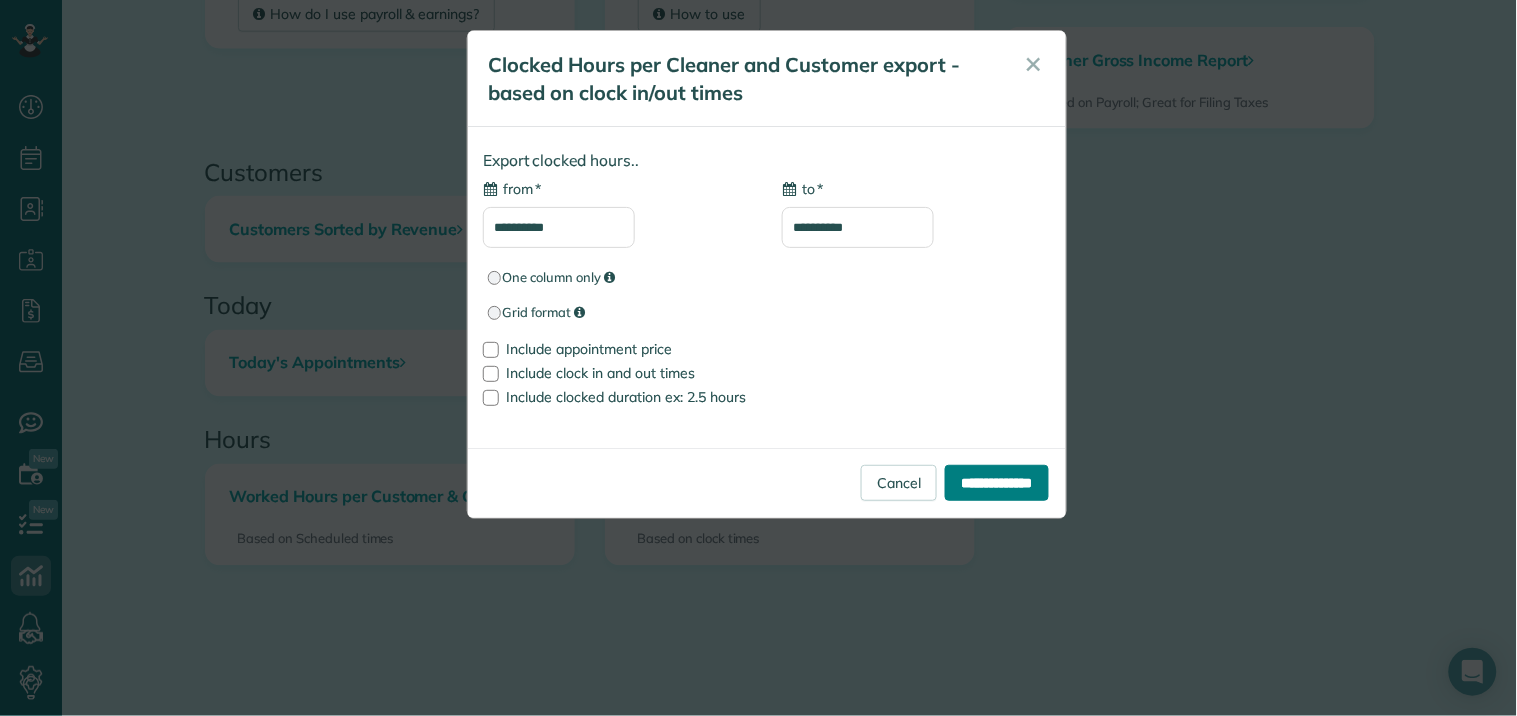 click on "**********" at bounding box center [997, 483] 